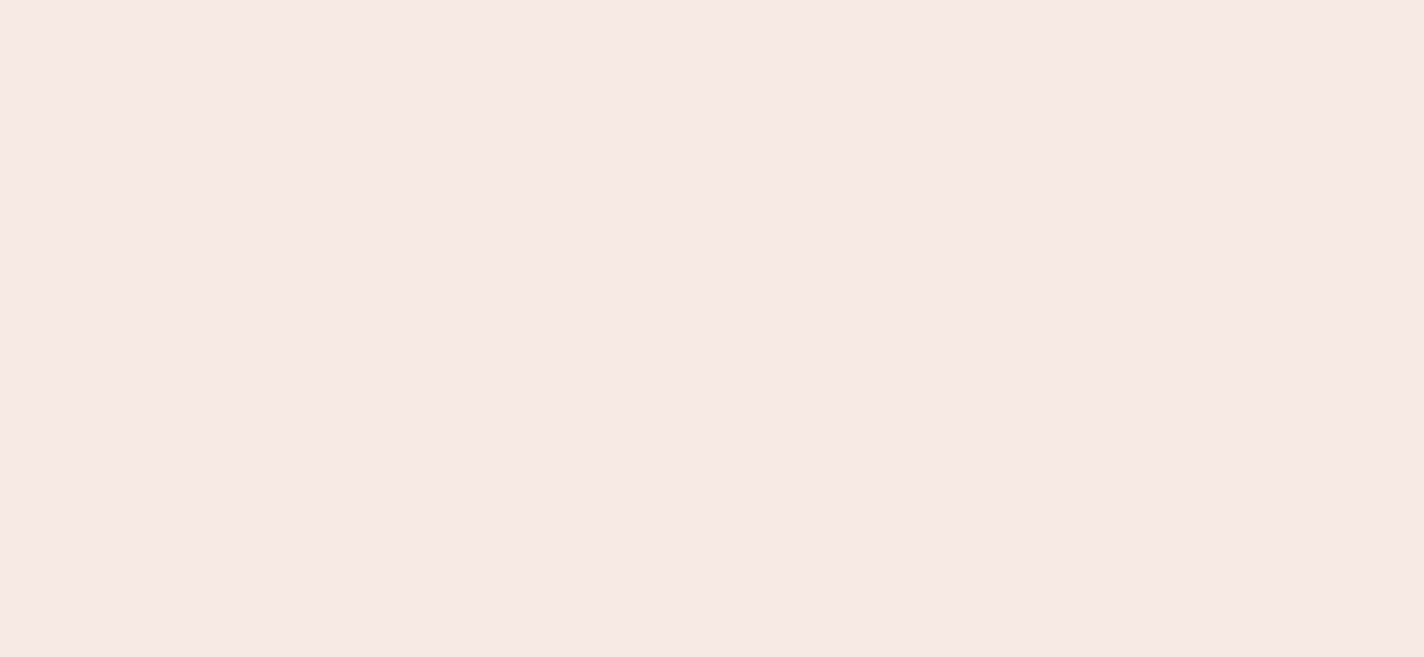 scroll, scrollTop: 0, scrollLeft: 0, axis: both 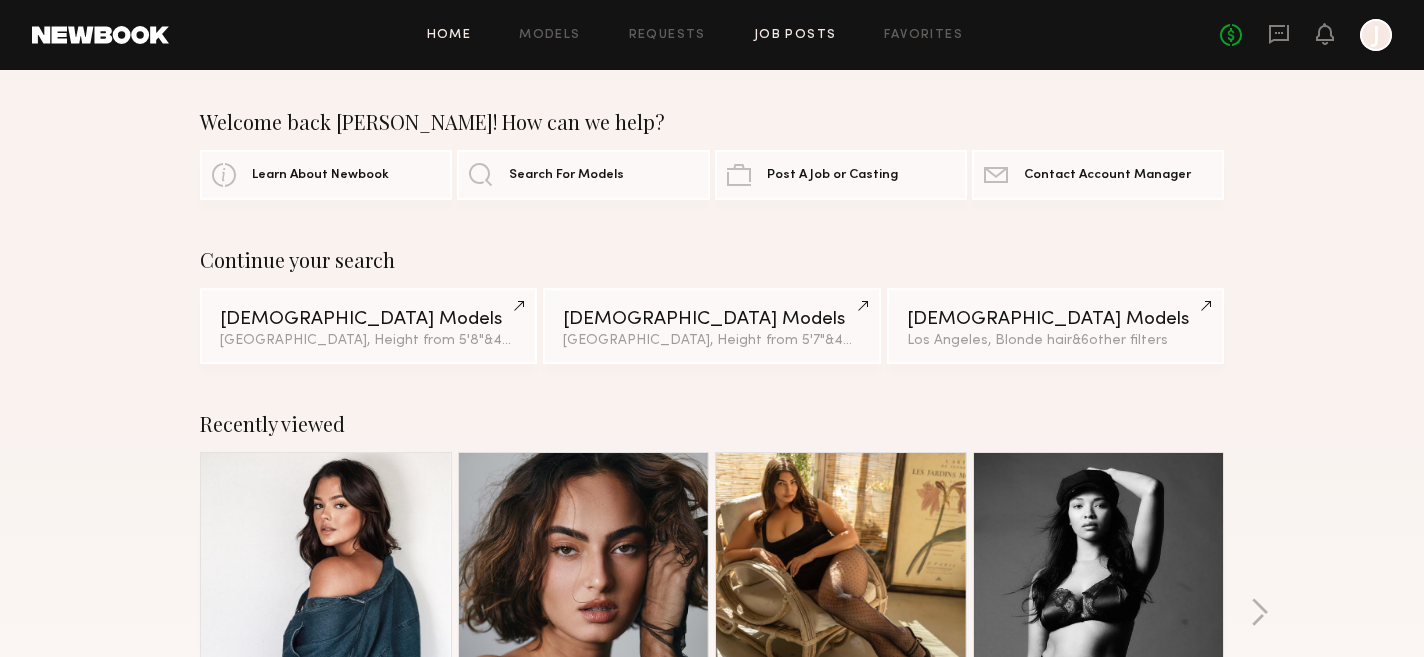 click on "Job Posts" 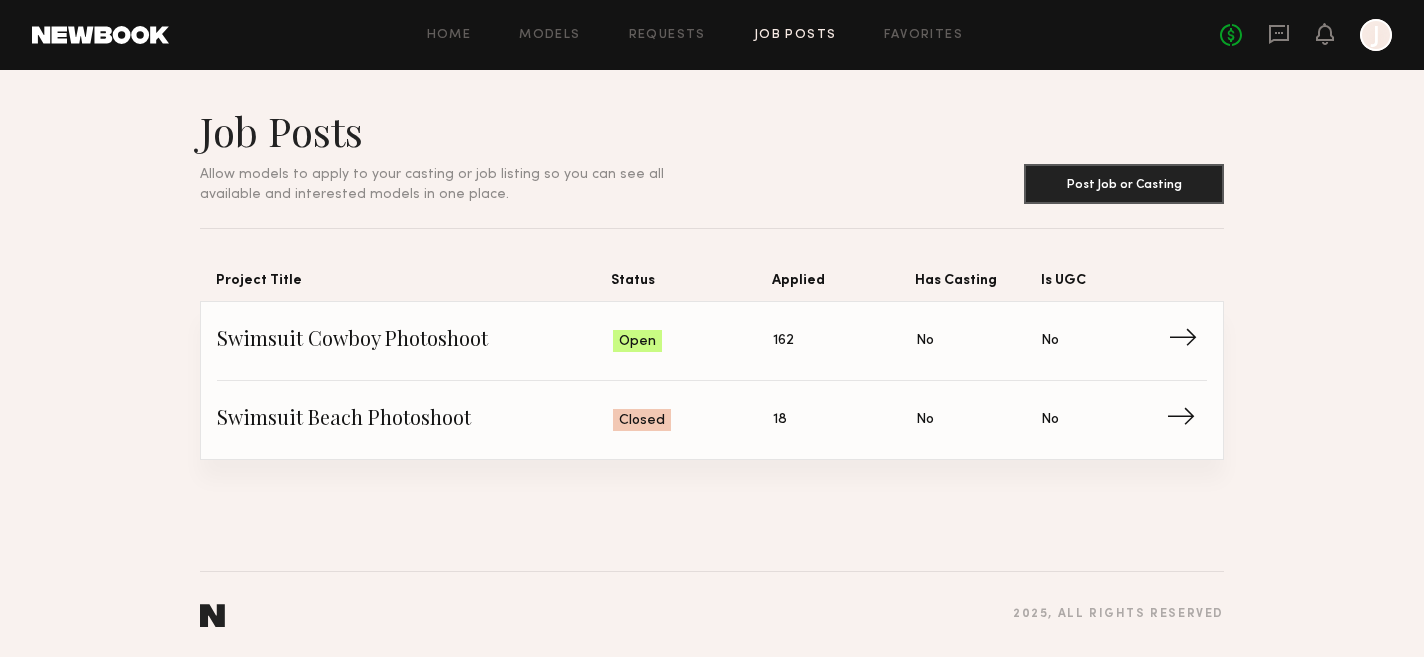 click on "Swimsuit Cowboy Photoshoot" 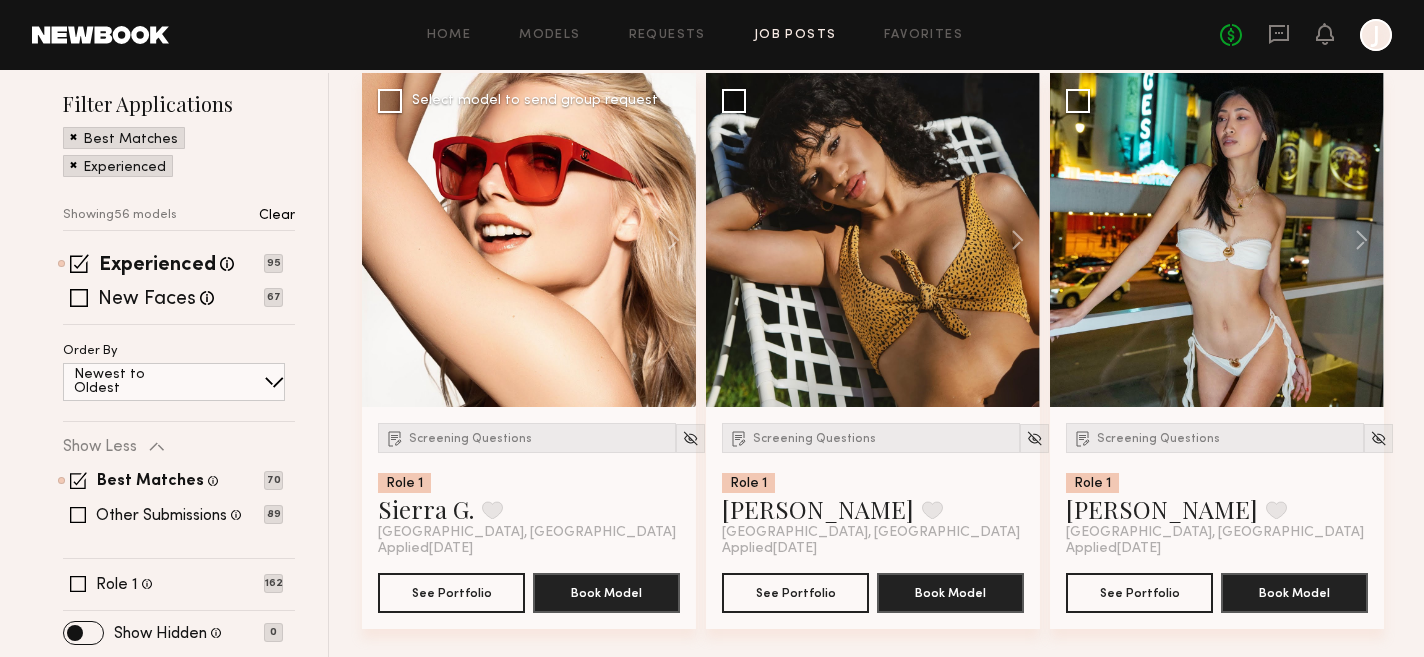 scroll, scrollTop: 281, scrollLeft: 0, axis: vertical 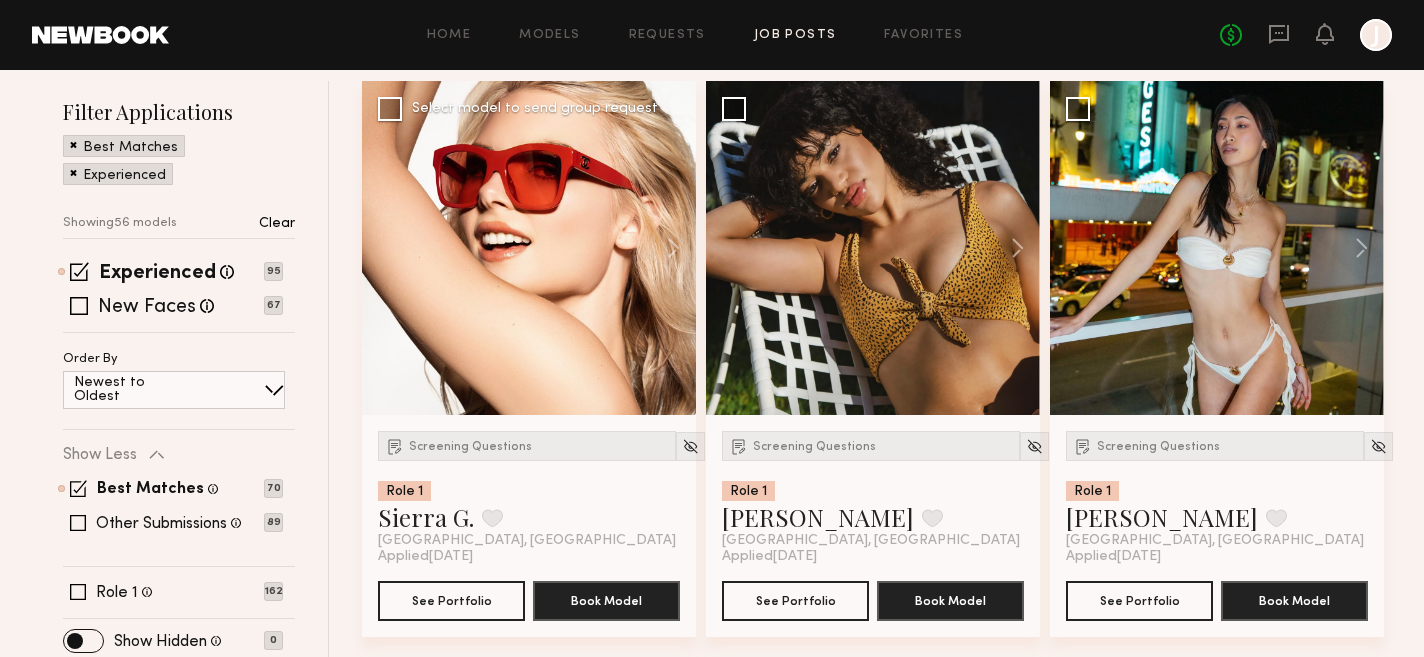 click 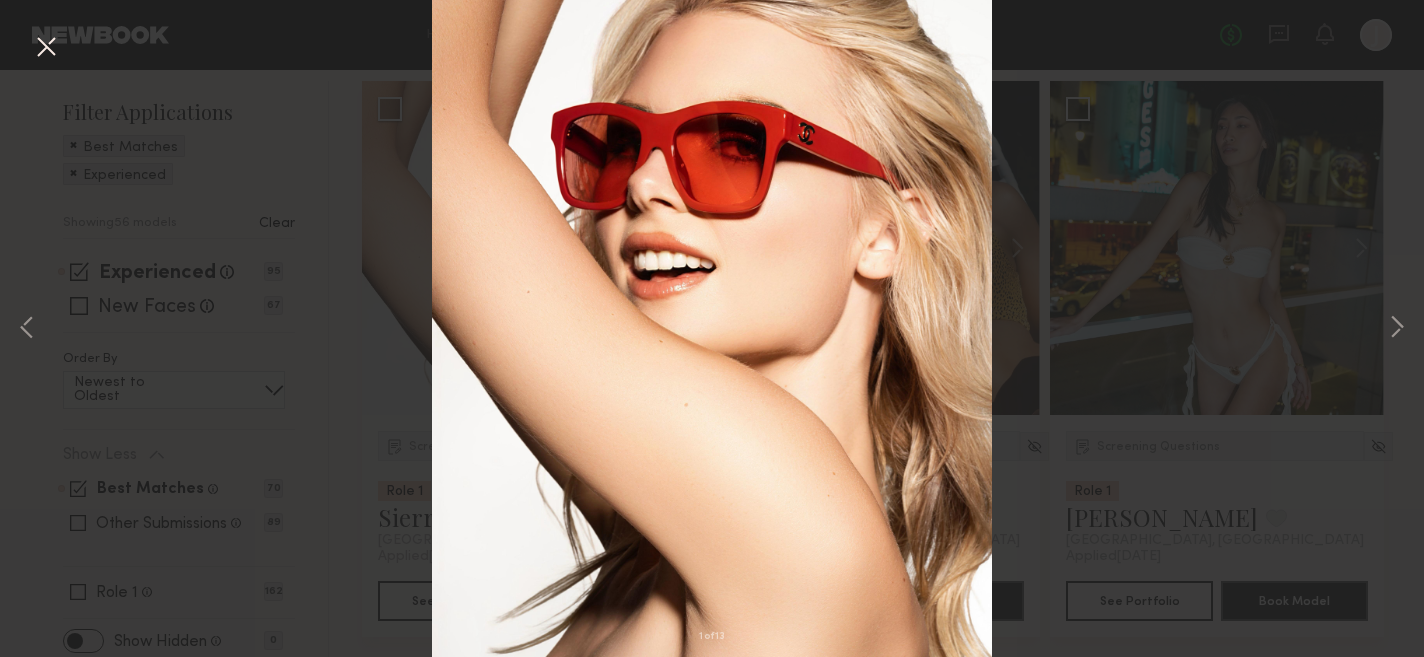 click on "1  of  13" at bounding box center [712, 328] 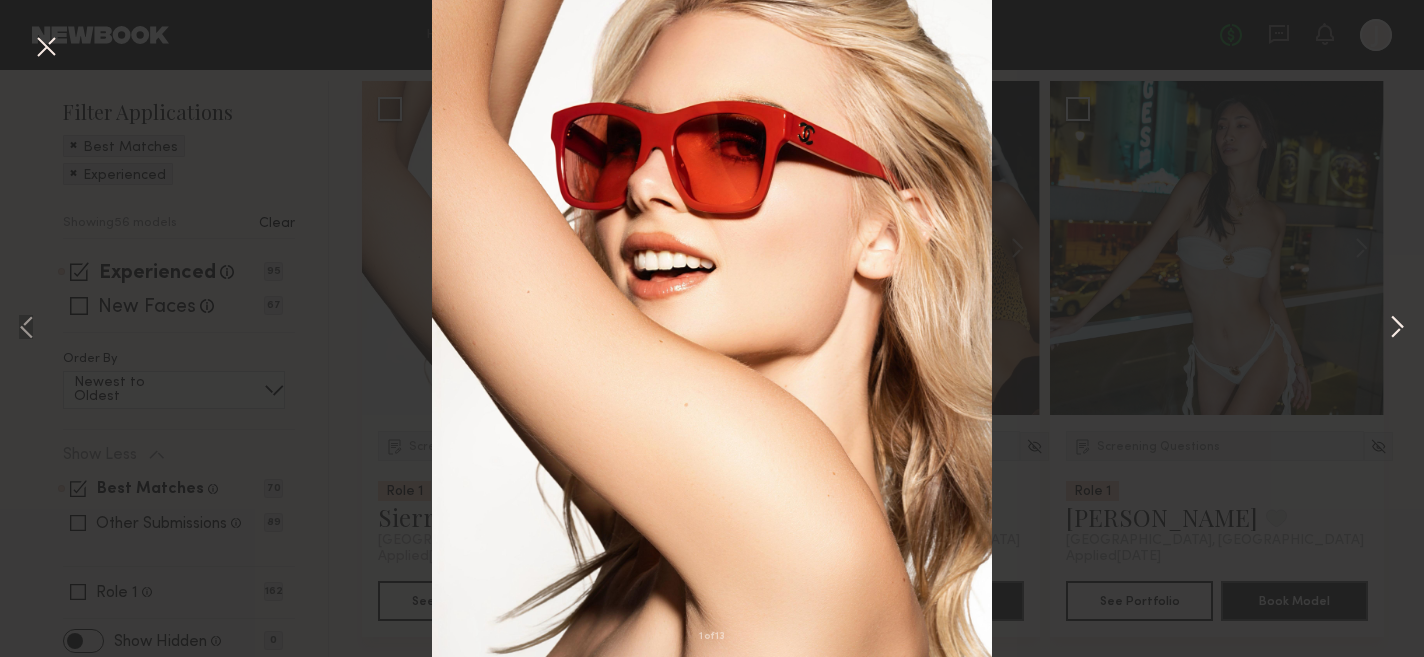 click at bounding box center (1397, 329) 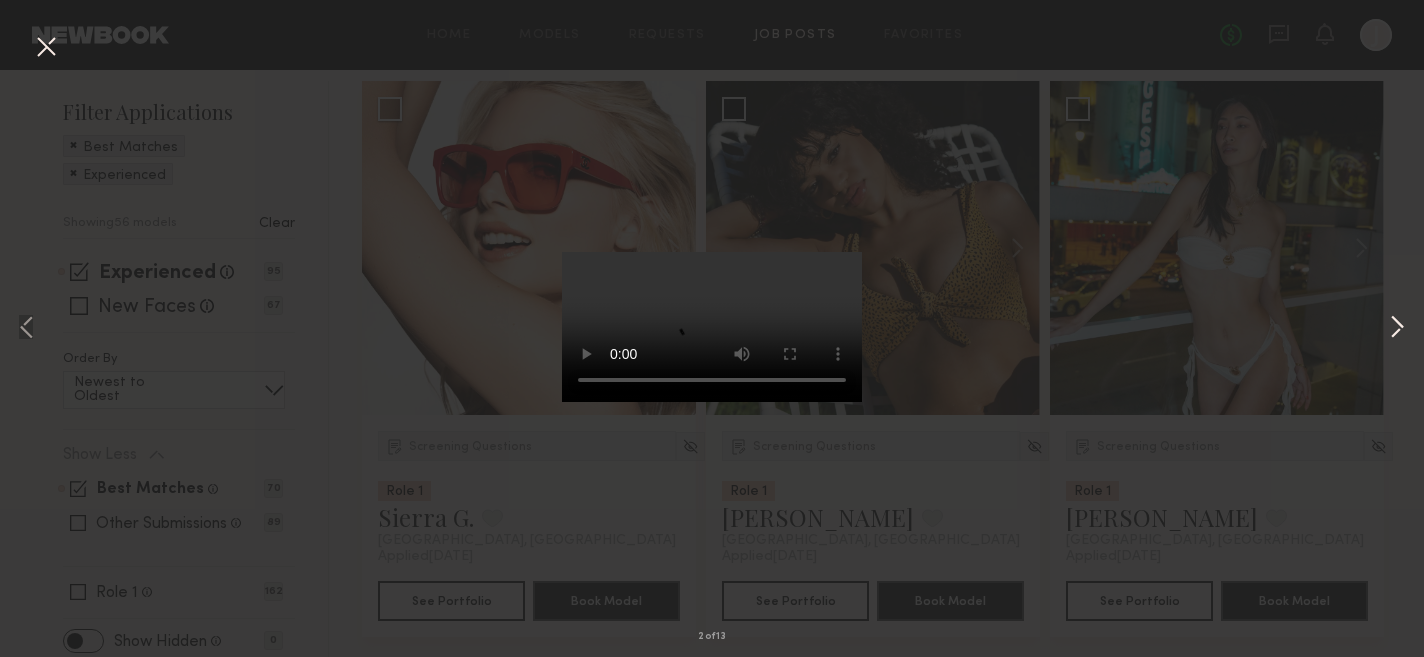 click at bounding box center (1397, 329) 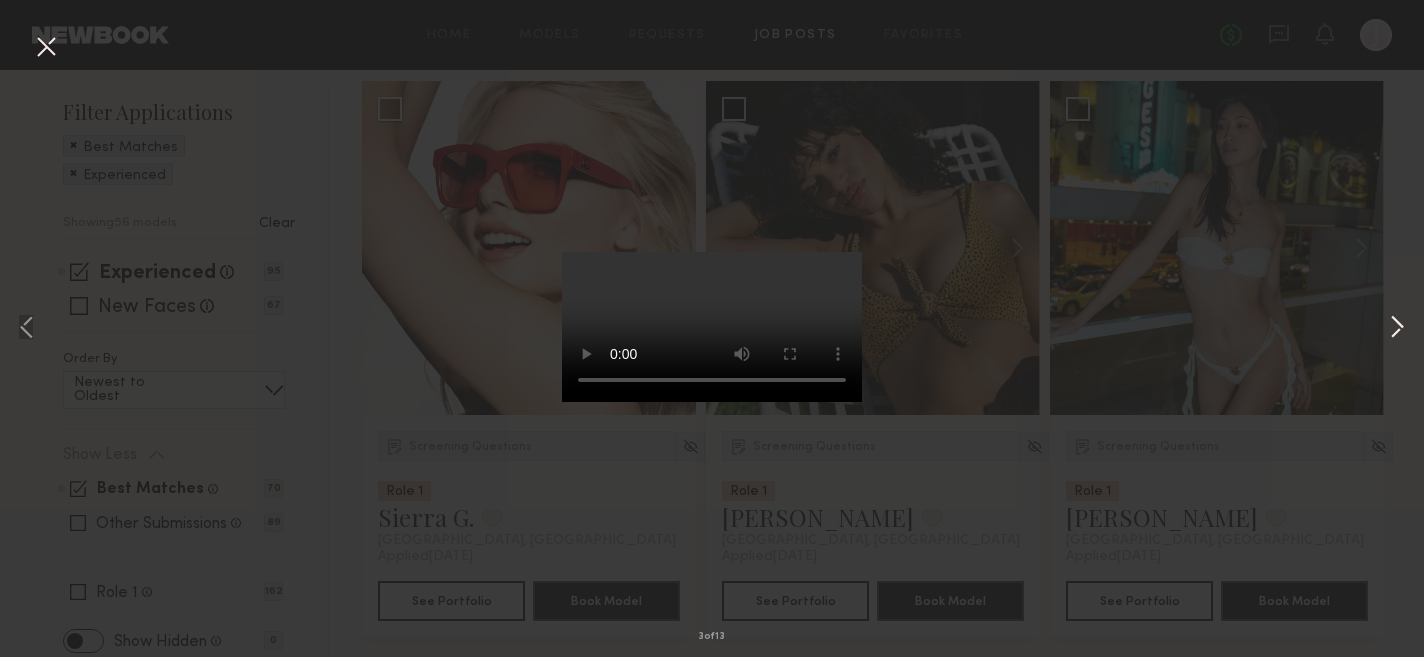 click at bounding box center [1397, 329] 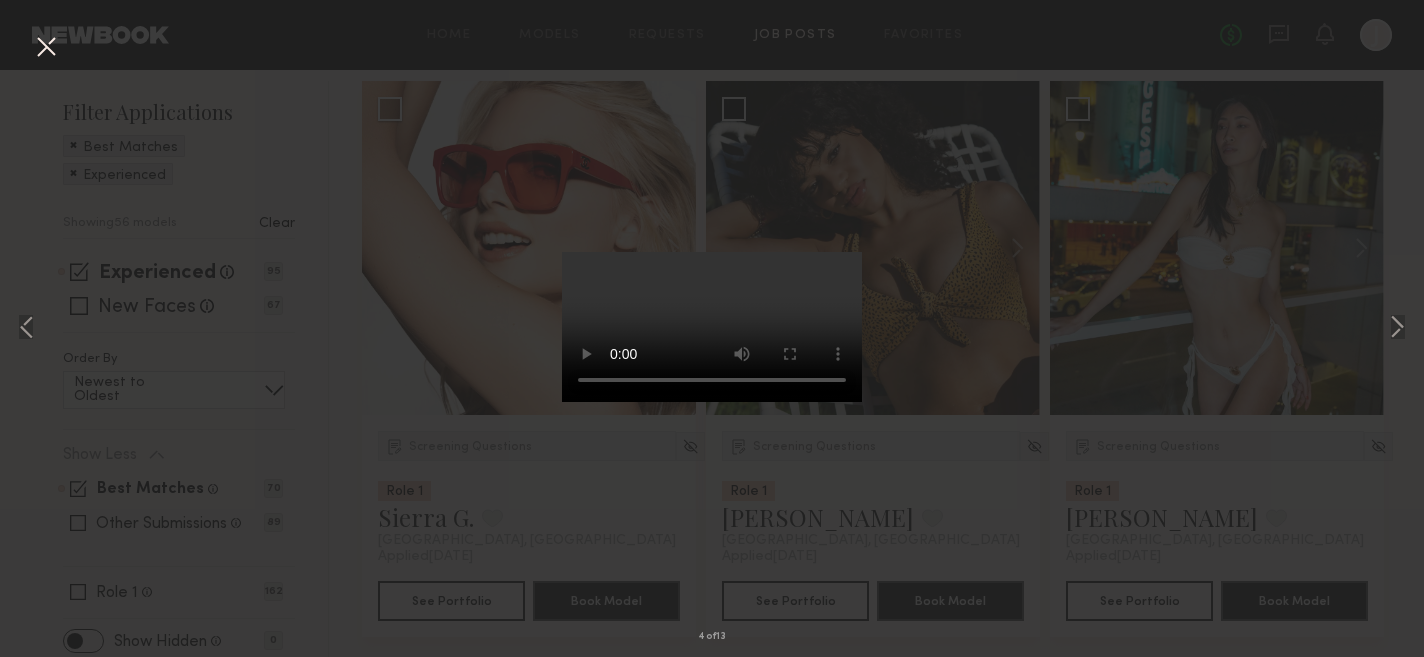 click on "4  of  13" at bounding box center (712, 328) 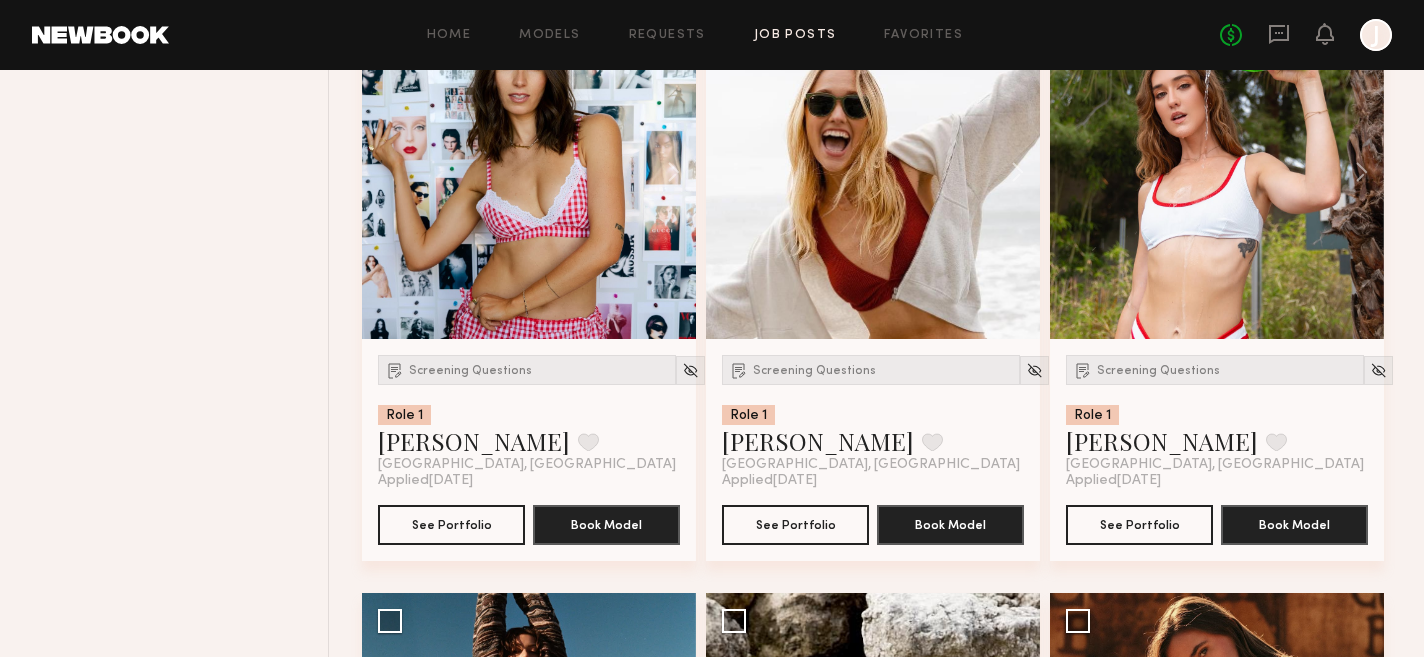 scroll, scrollTop: 6239, scrollLeft: 0, axis: vertical 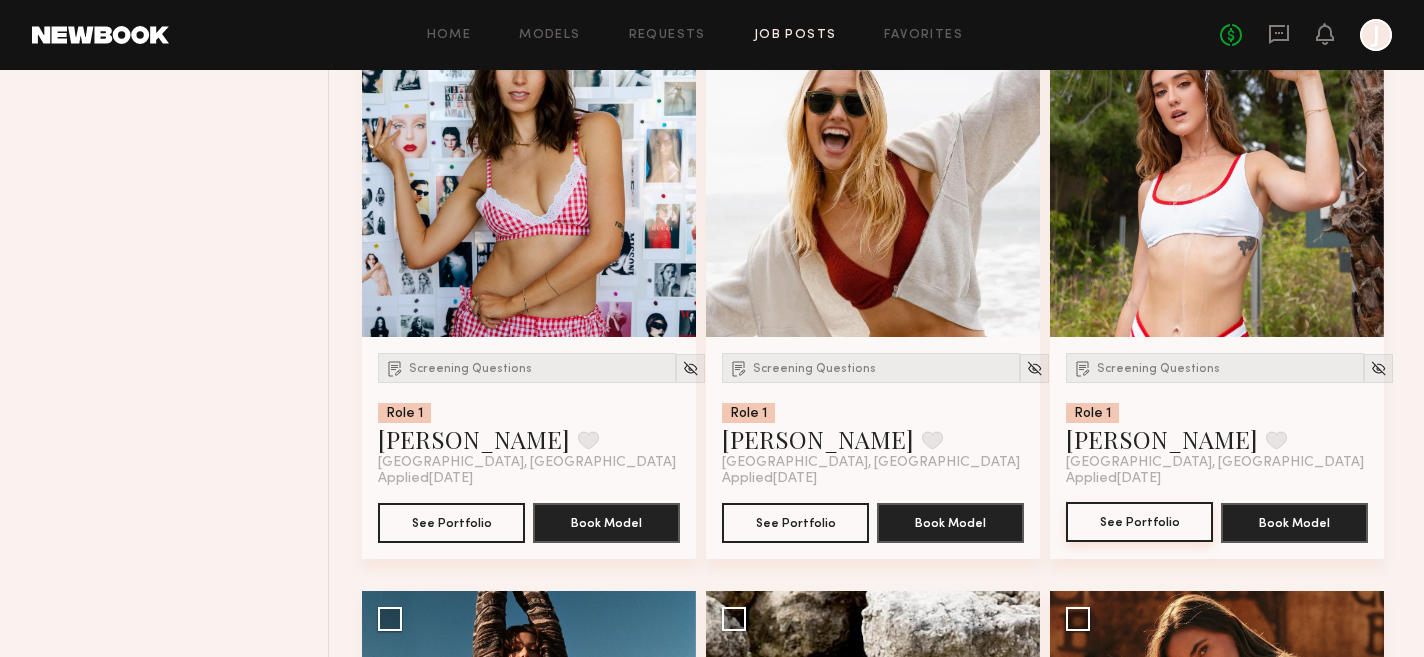 click on "See Portfolio" 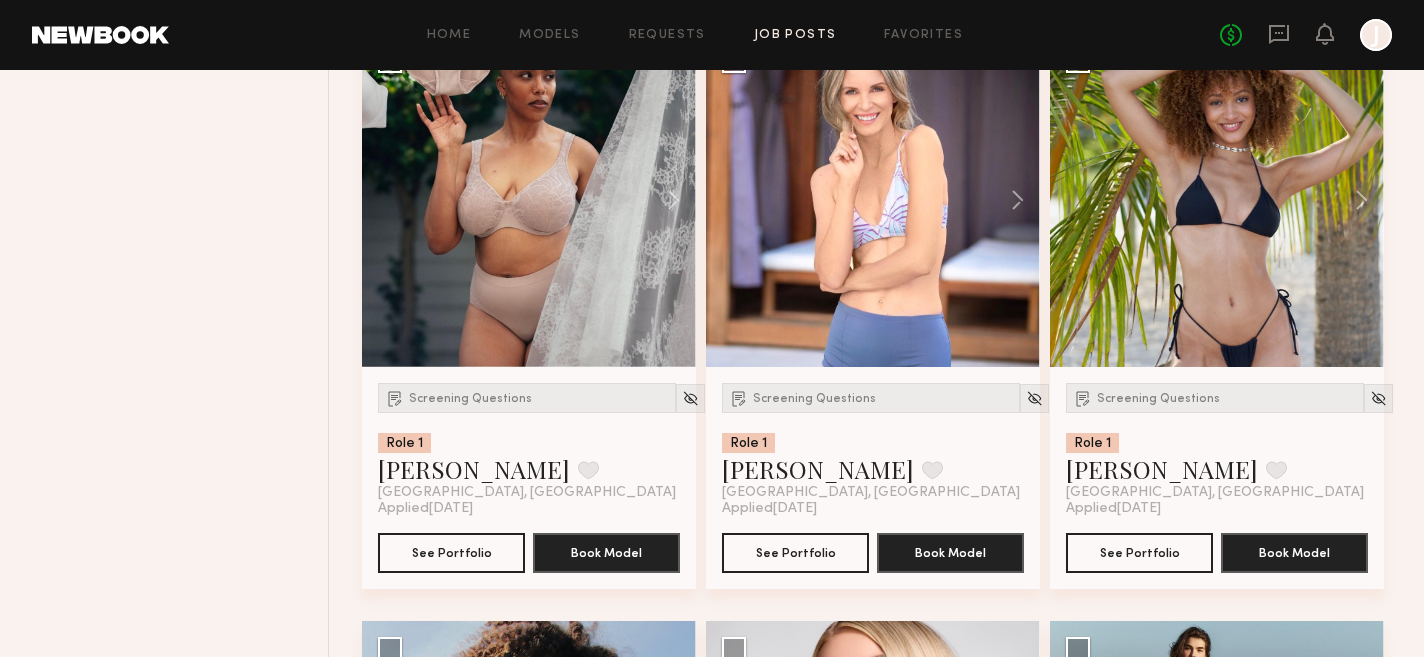 scroll, scrollTop: 8584, scrollLeft: 0, axis: vertical 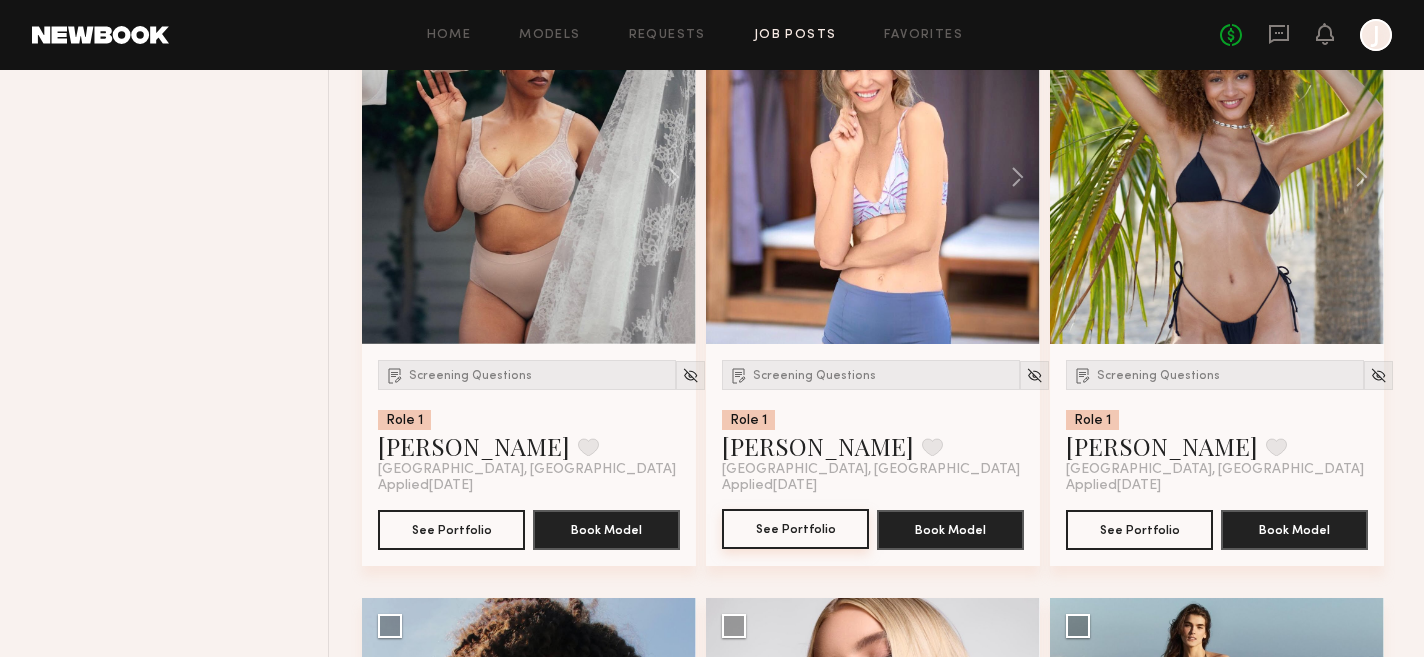 click on "See Portfolio" 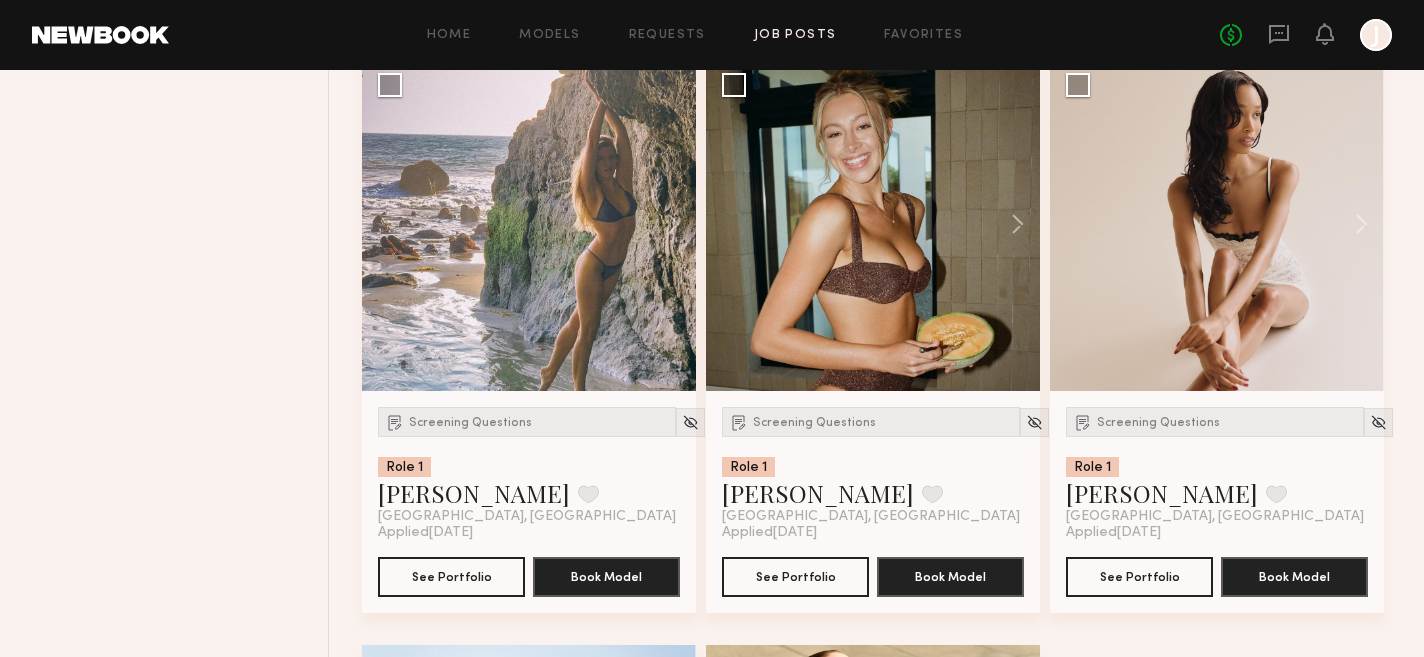 scroll, scrollTop: 10303, scrollLeft: 0, axis: vertical 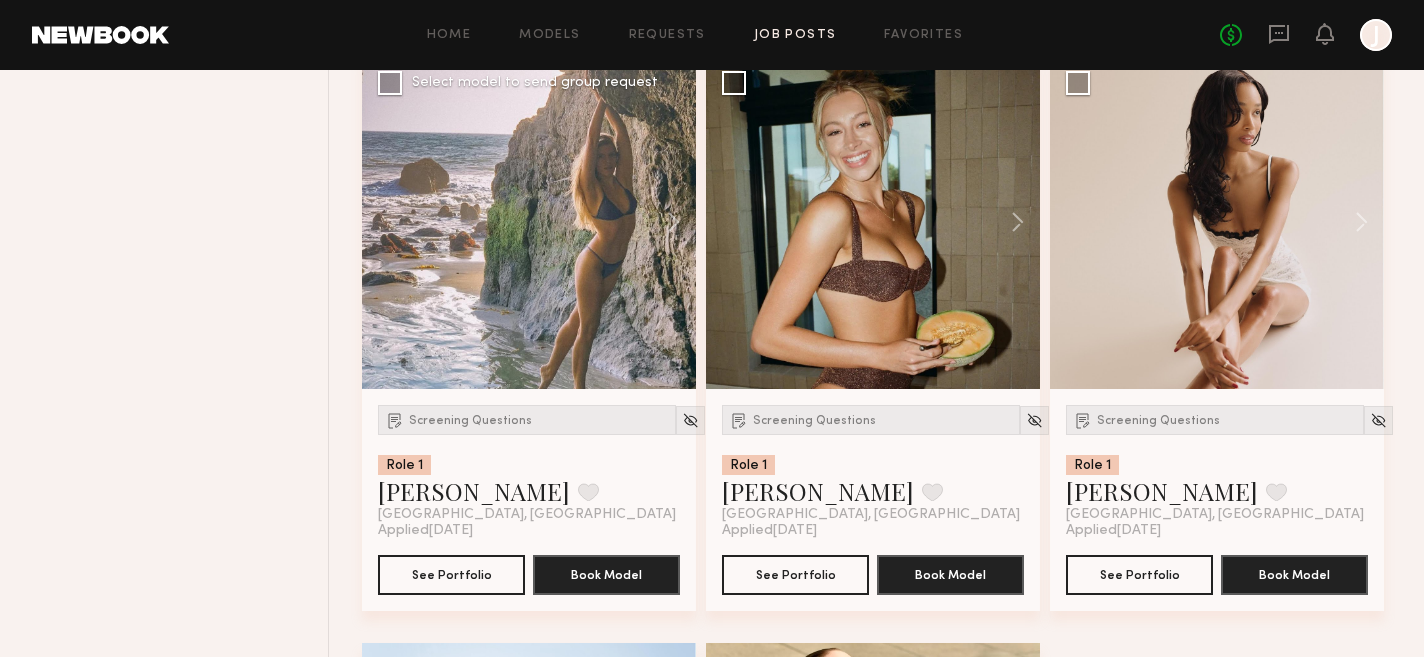 click 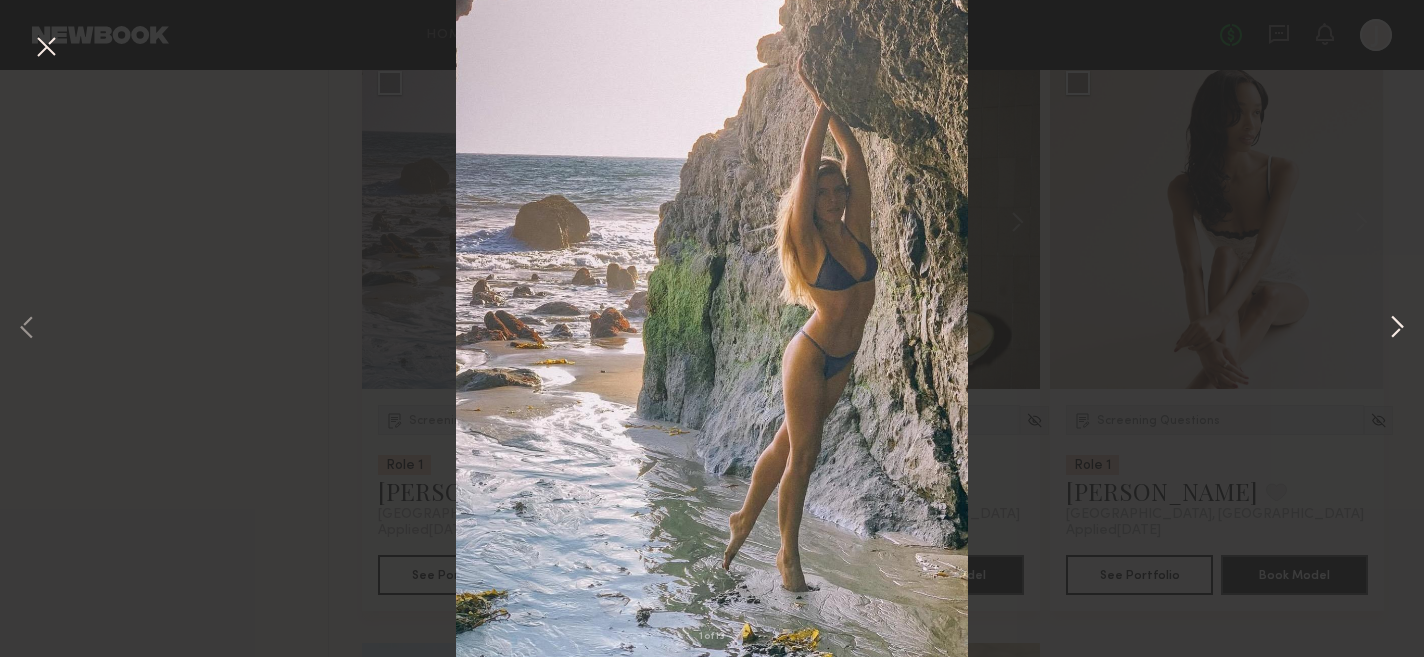 click at bounding box center (1397, 329) 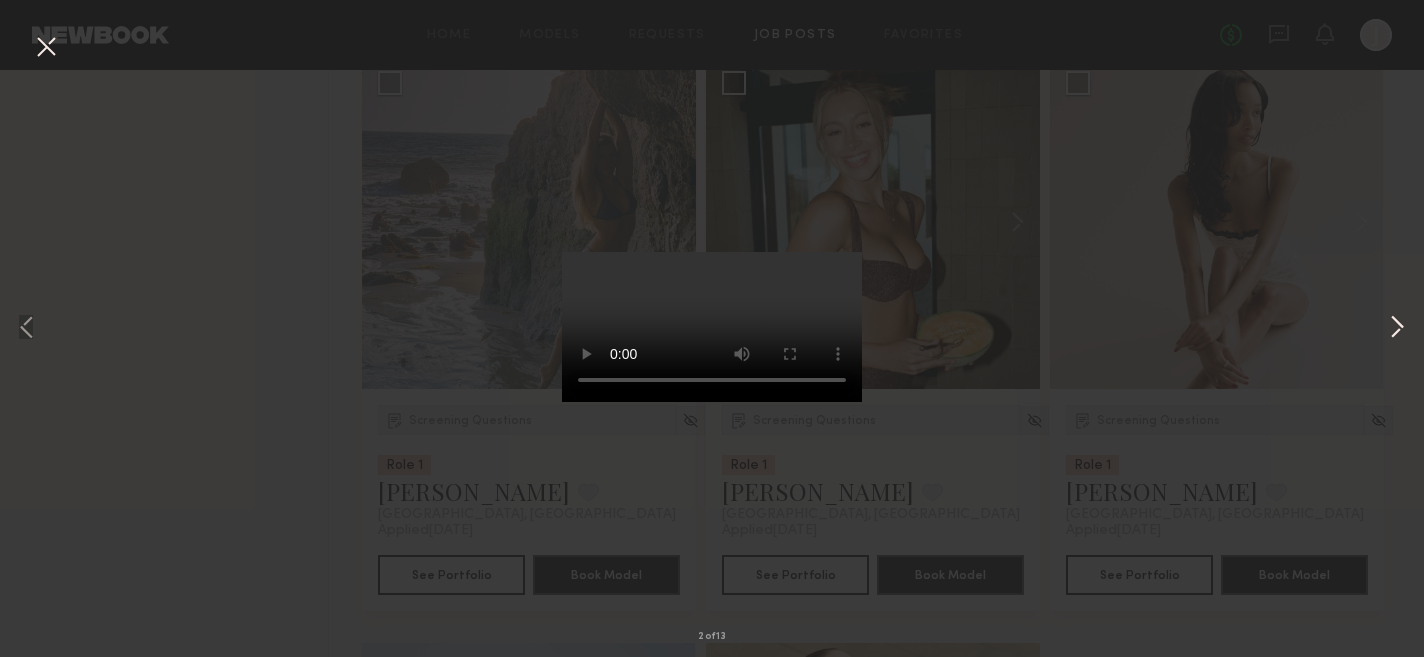 click at bounding box center (1397, 329) 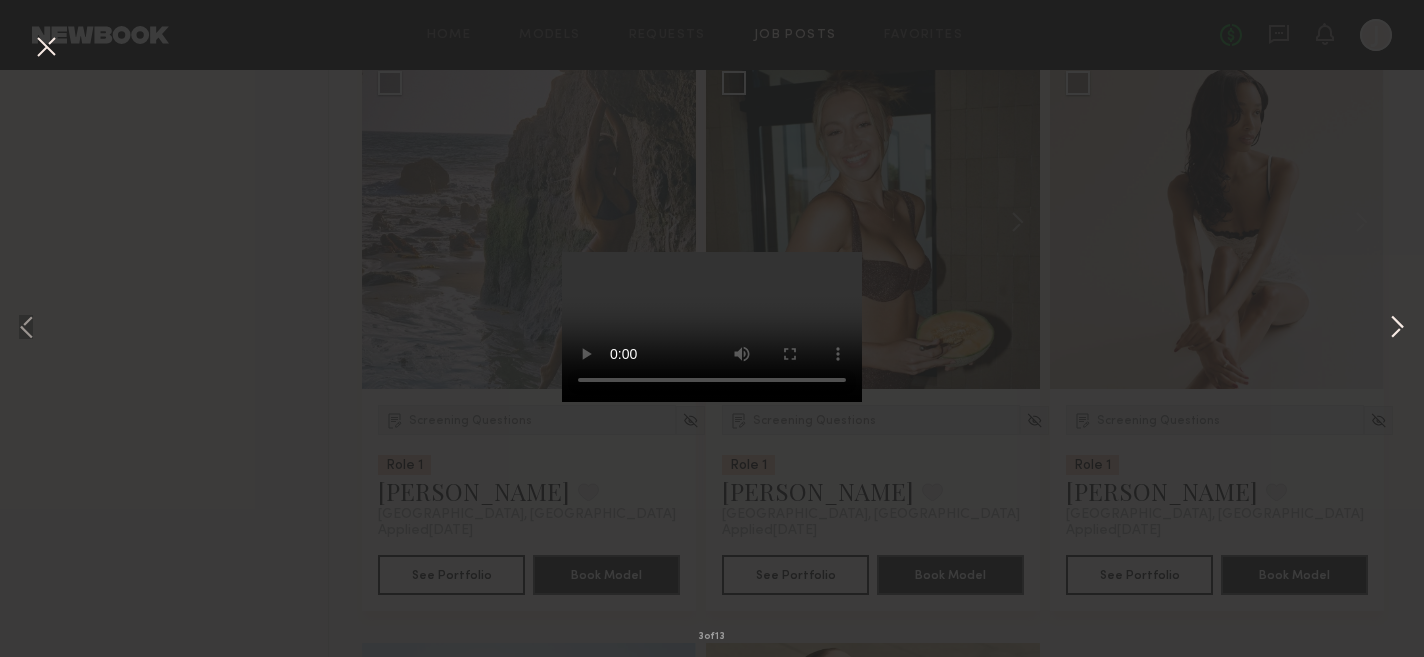 click at bounding box center (1397, 329) 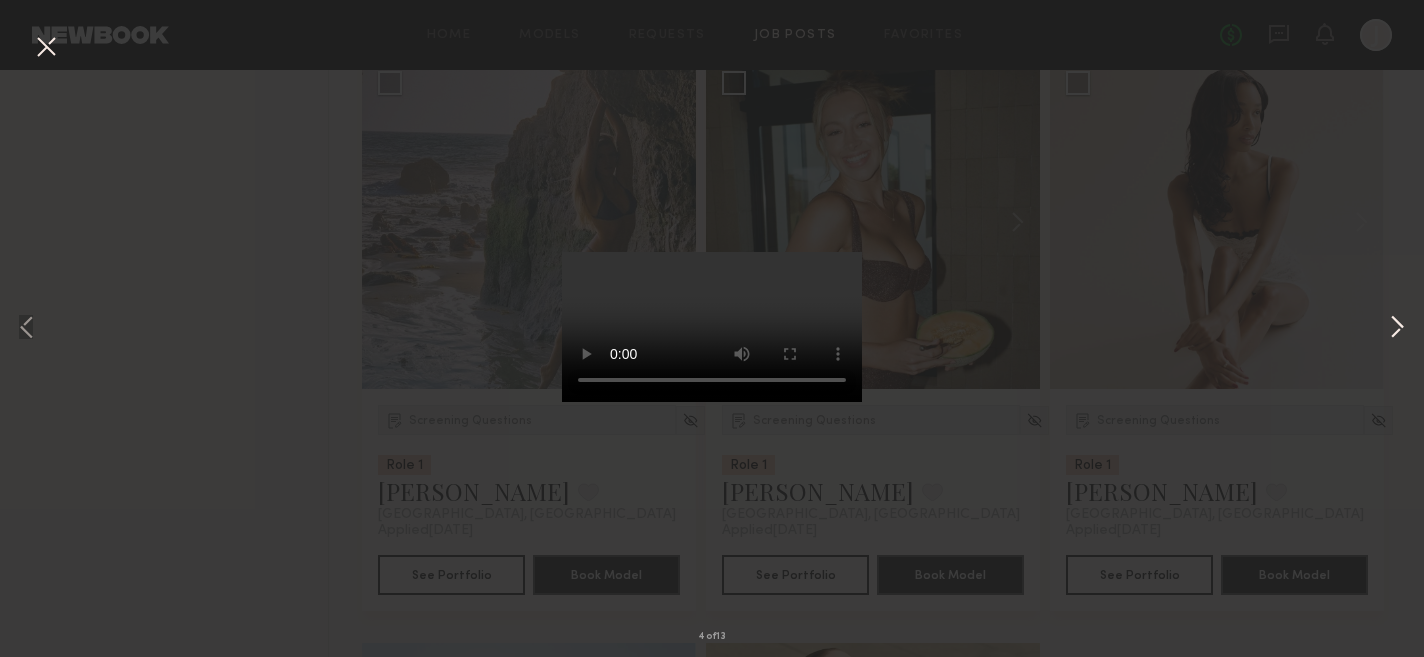 click at bounding box center [1397, 329] 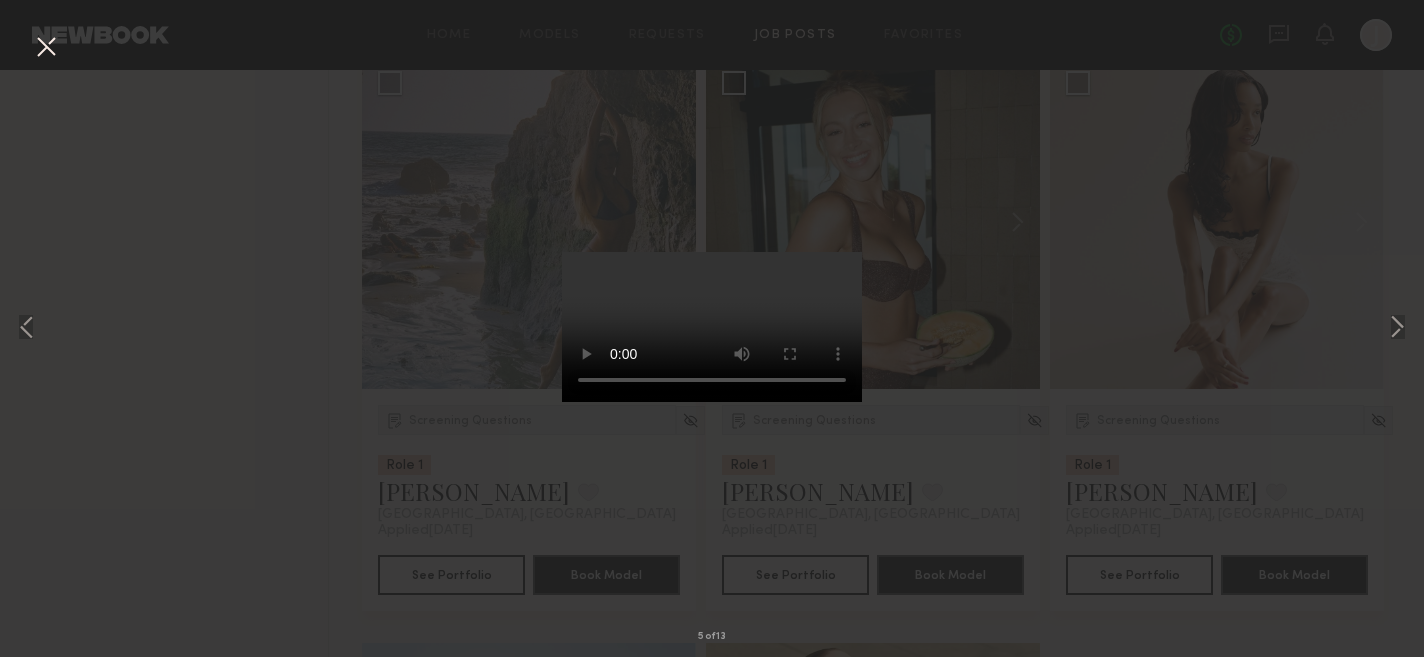 click at bounding box center (46, 48) 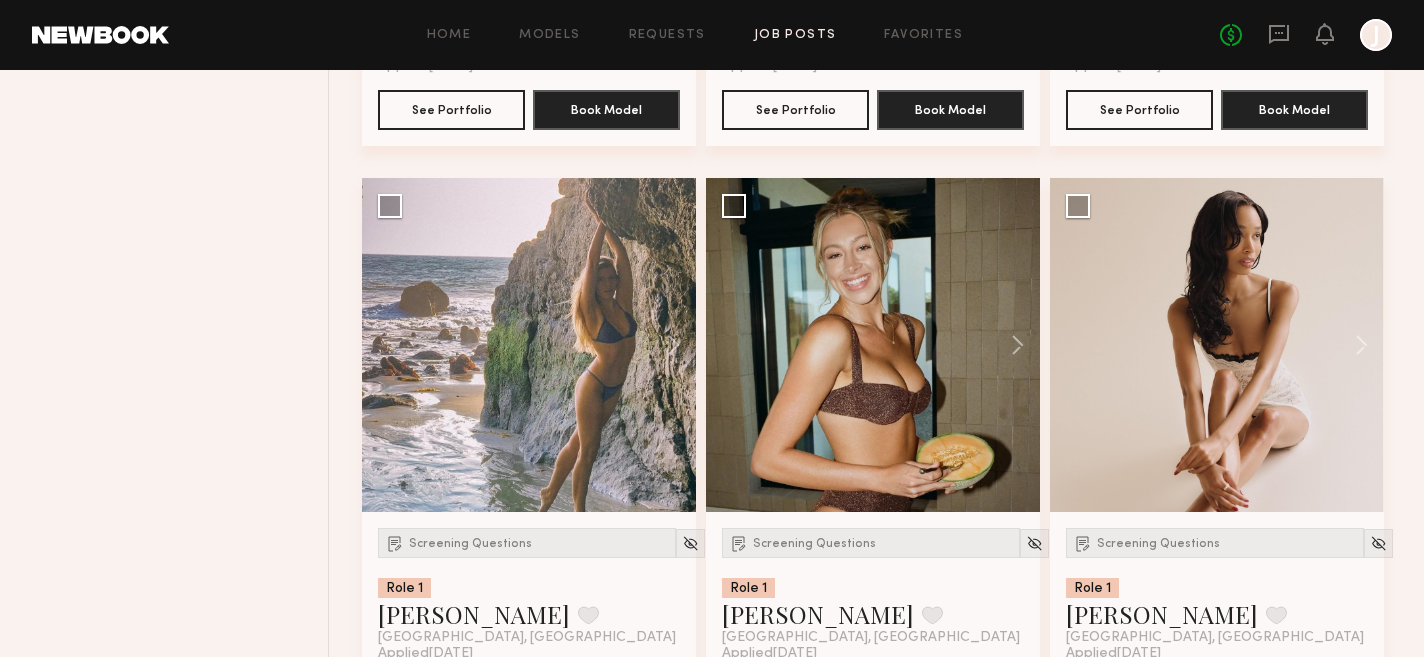 scroll, scrollTop: 10183, scrollLeft: 0, axis: vertical 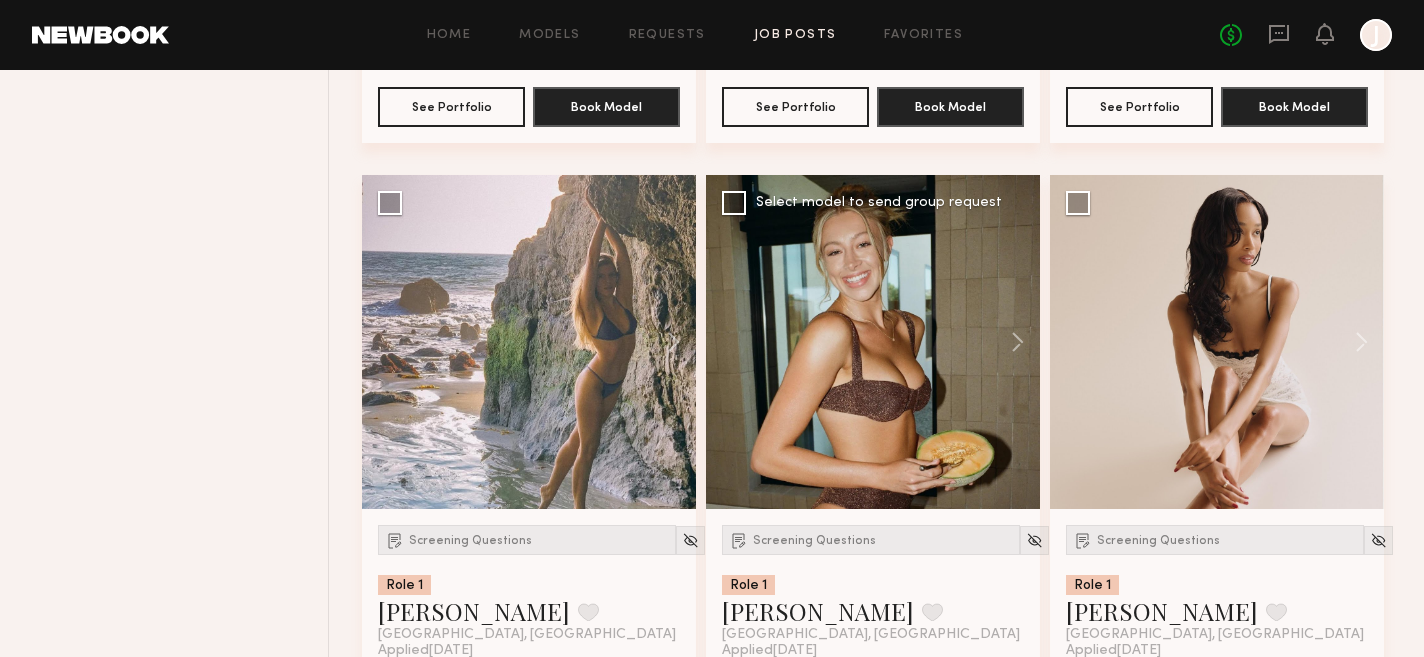 click 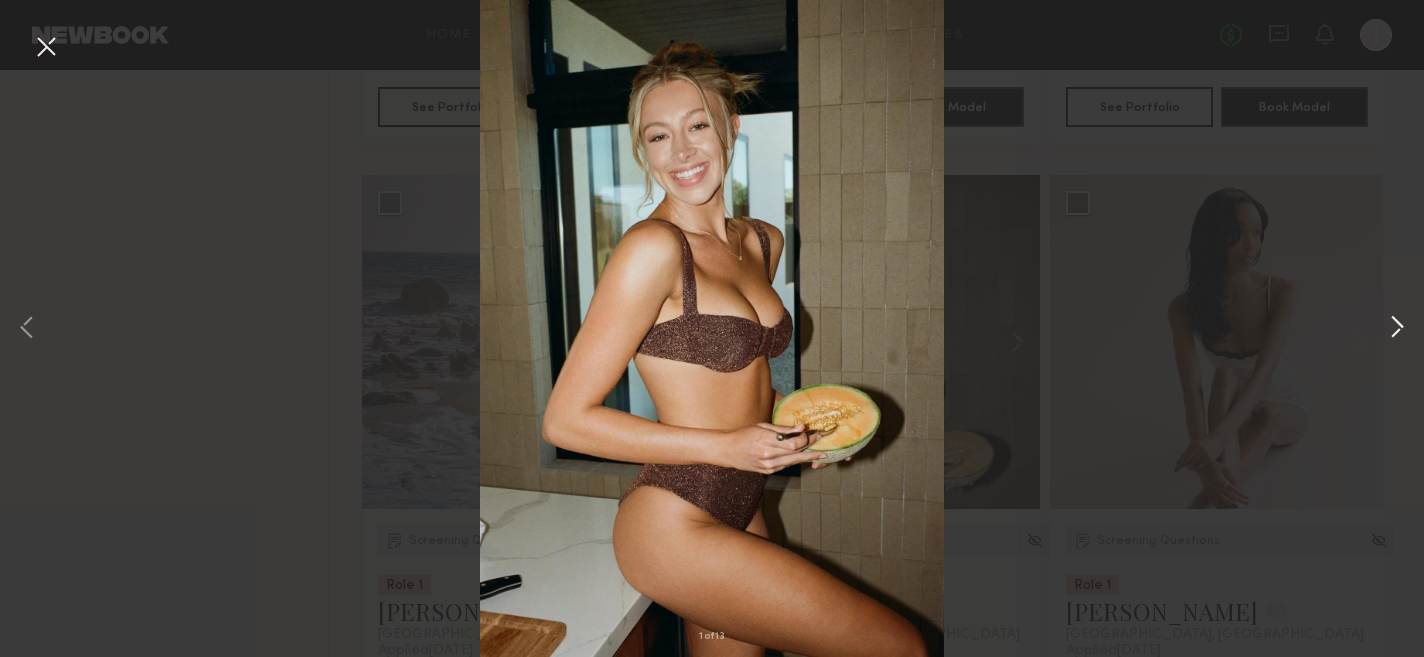 click at bounding box center (1397, 329) 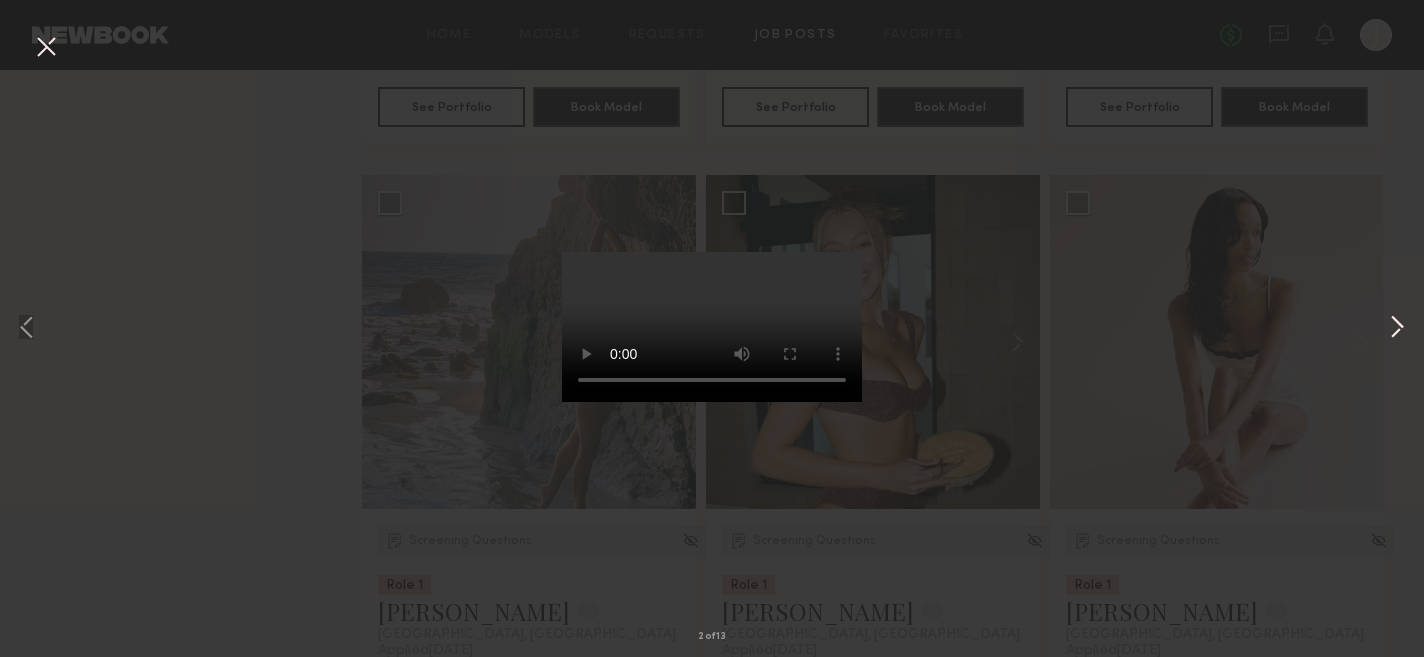 click at bounding box center (1397, 329) 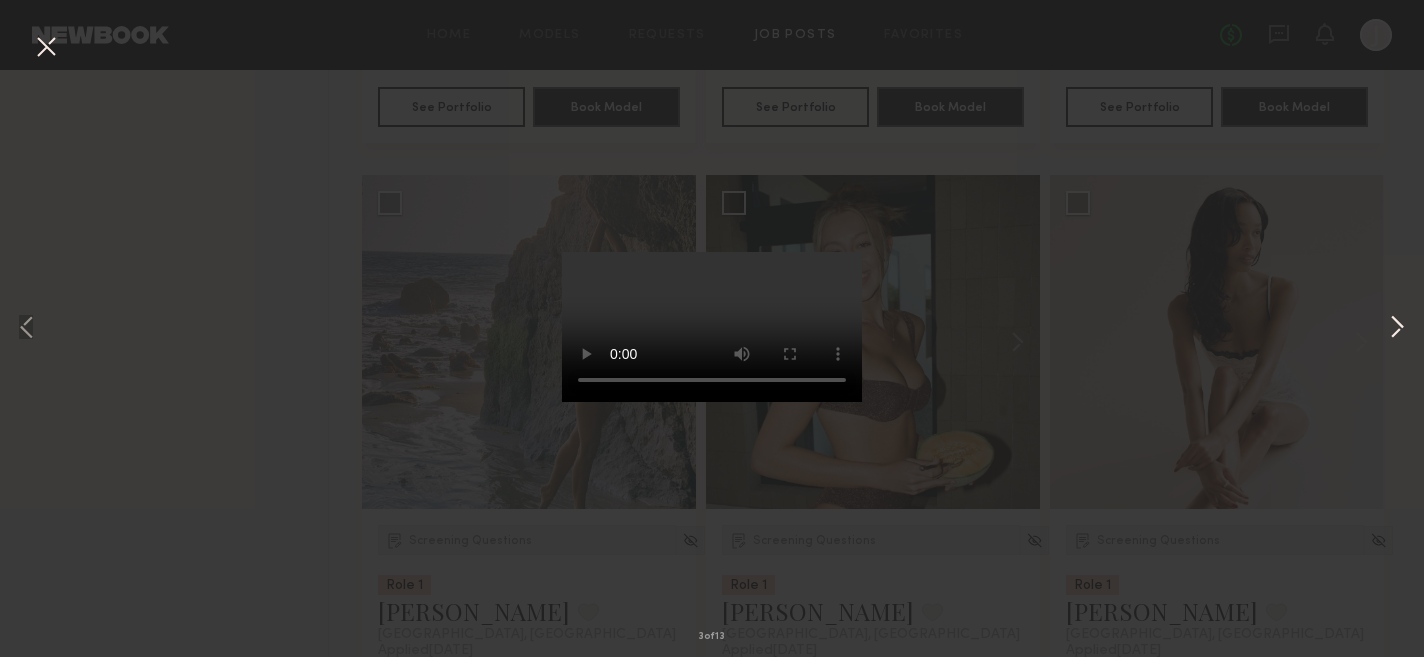 click at bounding box center (1397, 329) 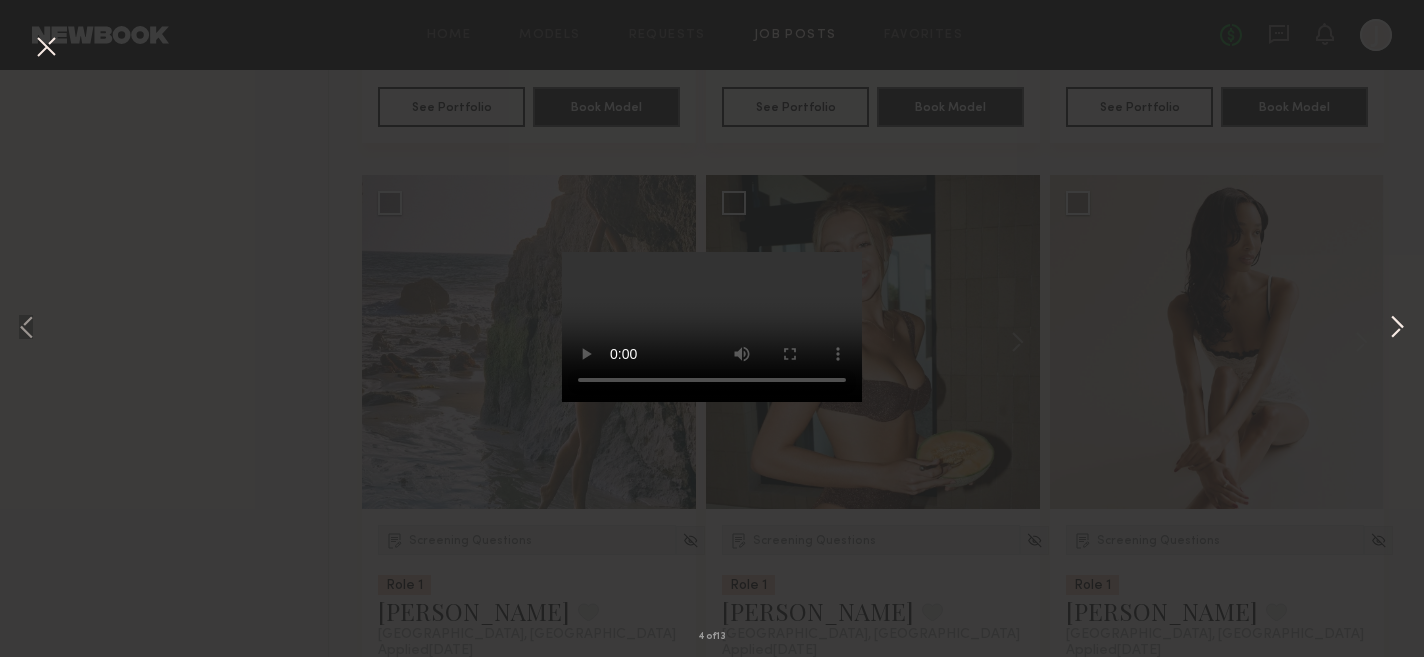 click at bounding box center (1397, 329) 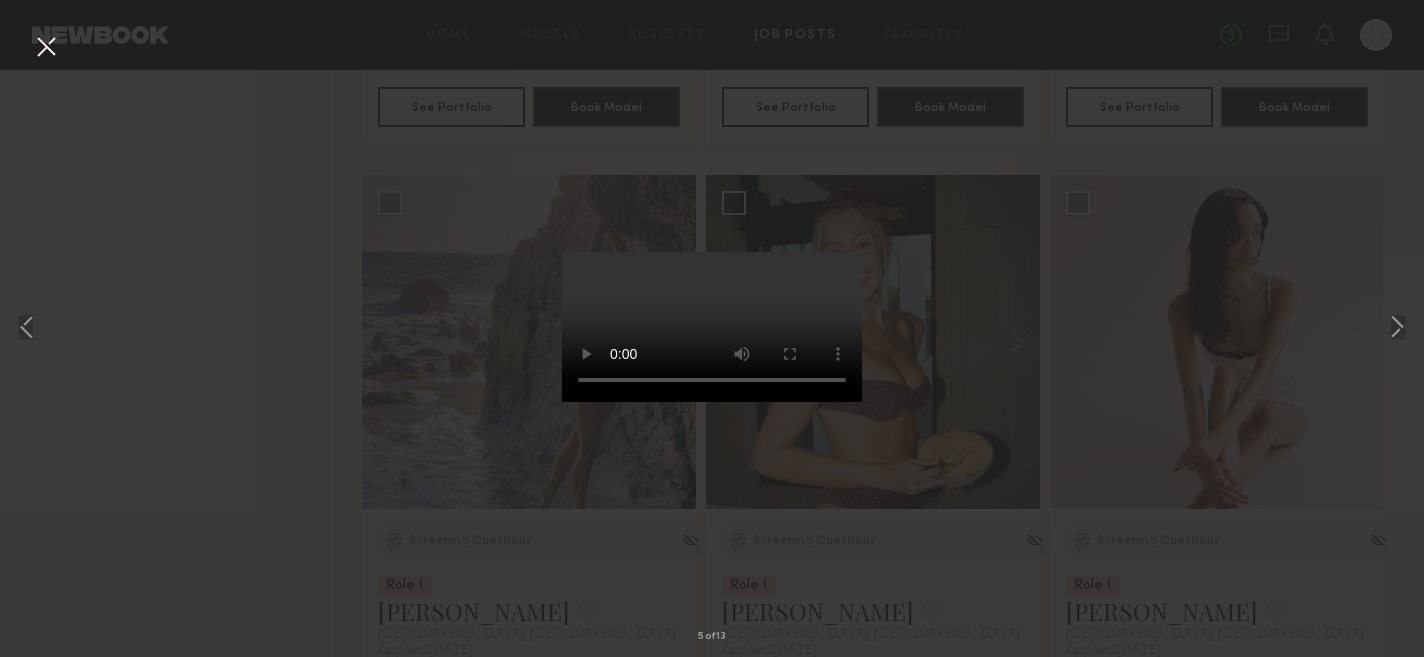 click at bounding box center [46, 48] 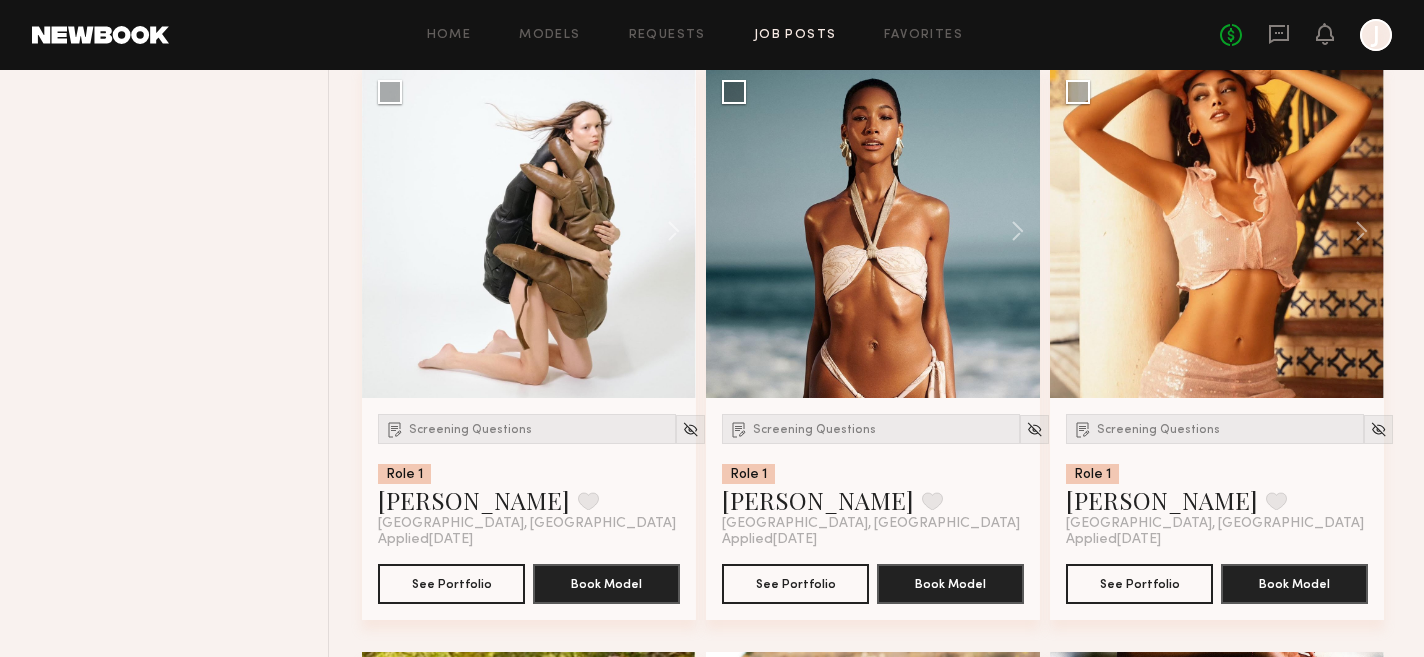 scroll, scrollTop: 7355, scrollLeft: 0, axis: vertical 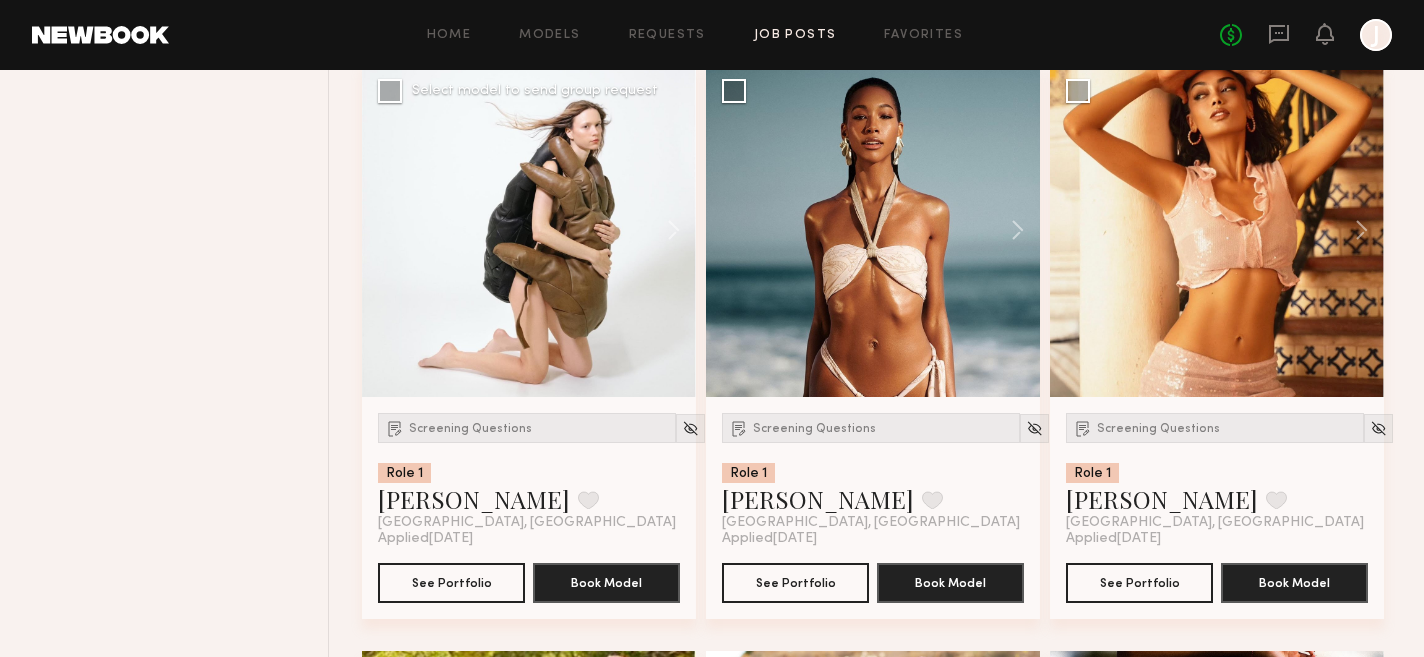 click 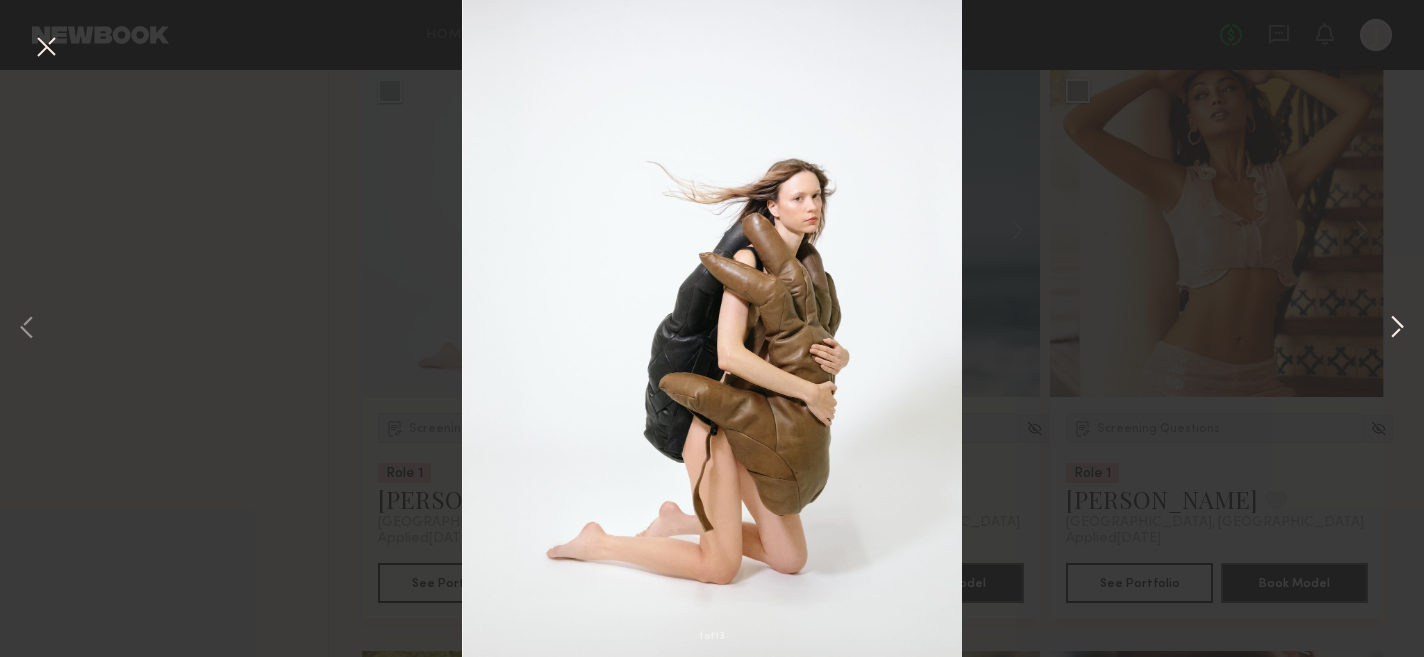 click at bounding box center (1397, 329) 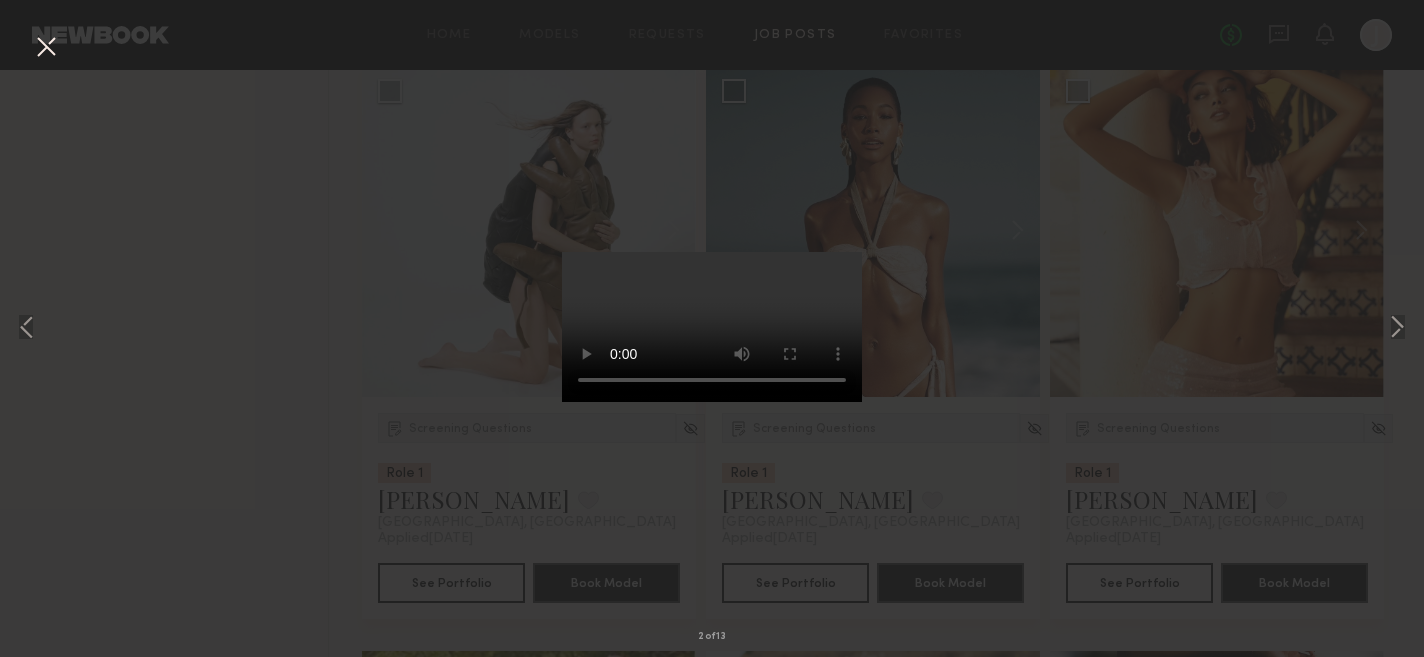 click on "2  of  13" at bounding box center (712, 328) 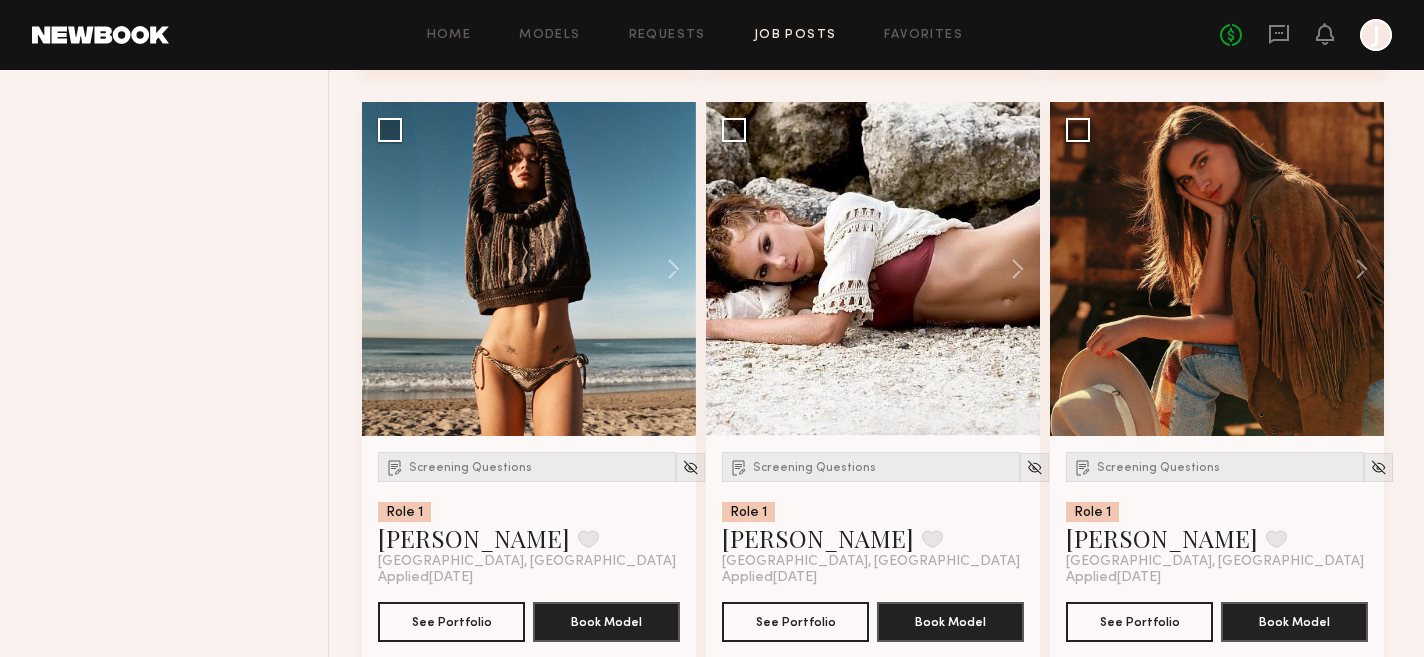 scroll, scrollTop: 6732, scrollLeft: 0, axis: vertical 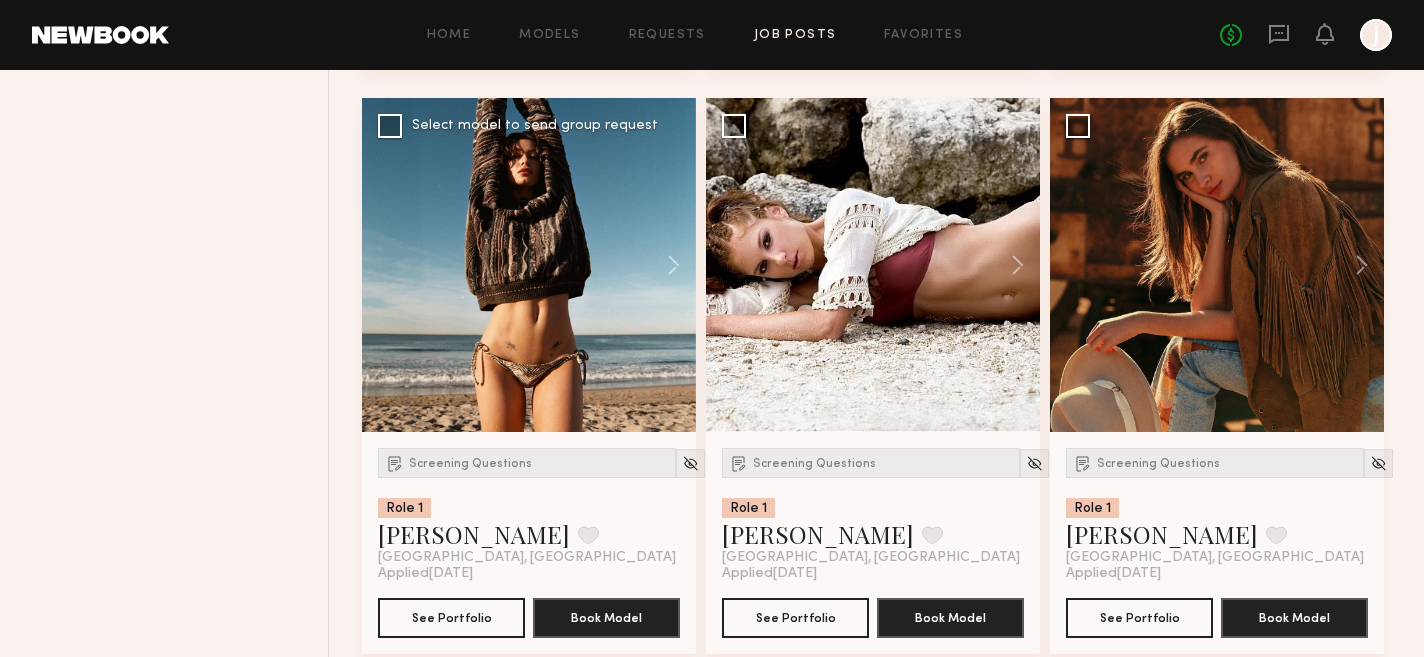 click 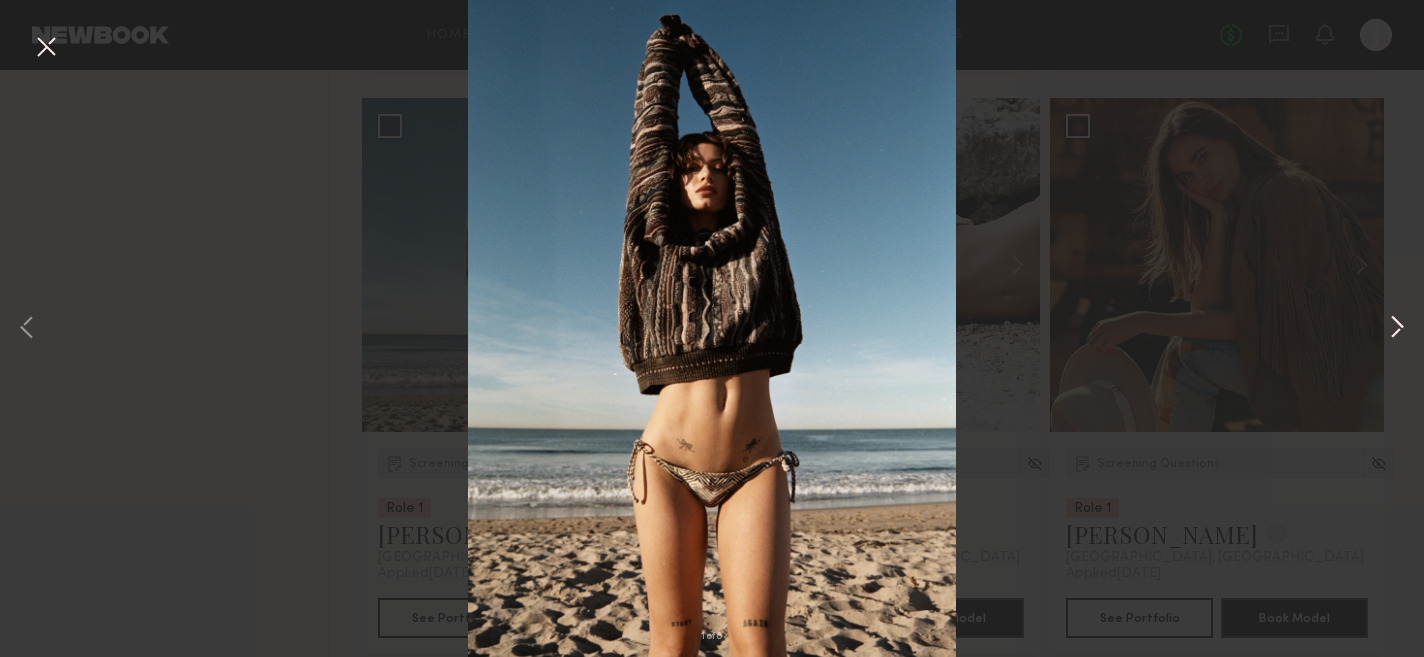 click at bounding box center [1397, 329] 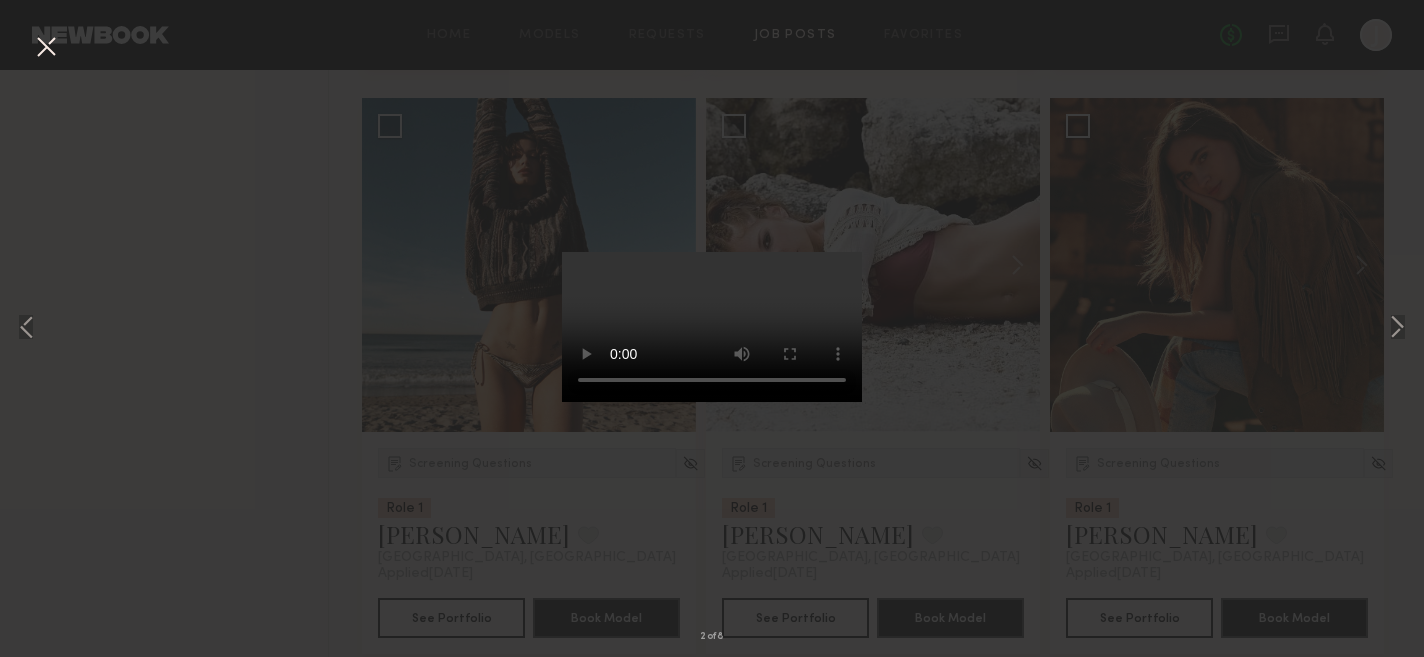 click at bounding box center (46, 48) 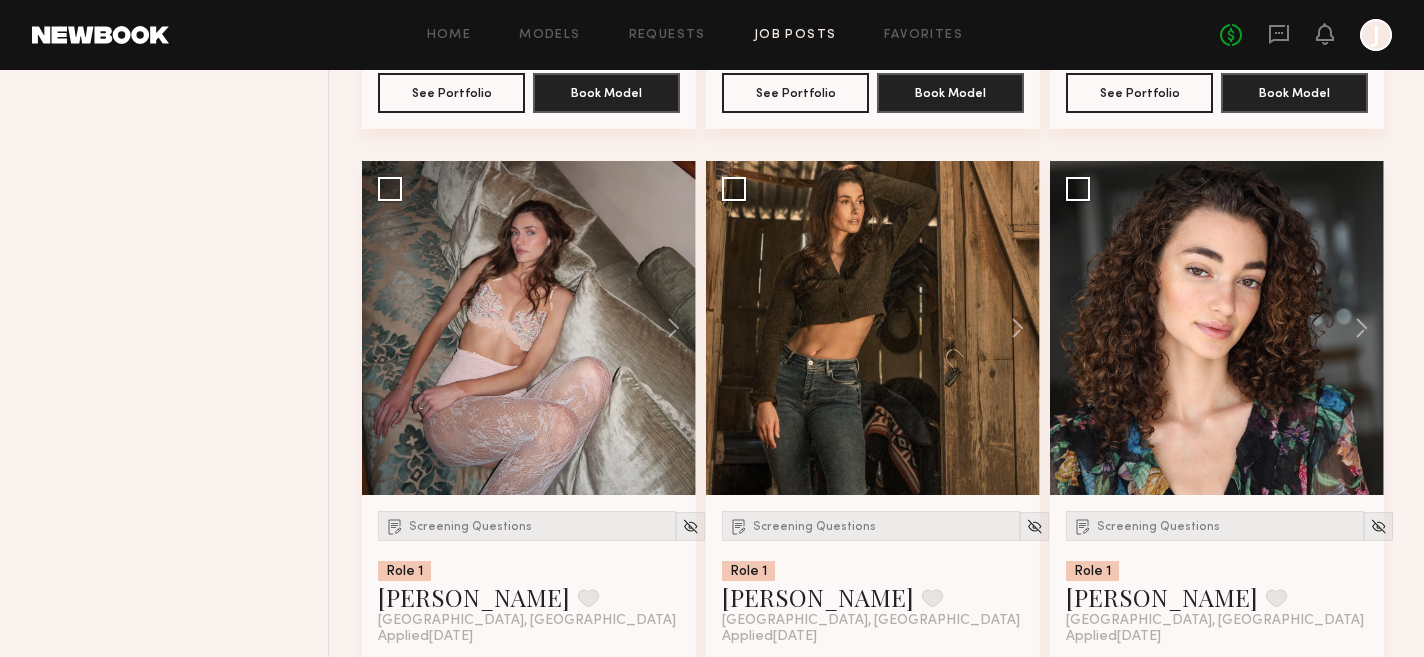 scroll, scrollTop: 3140, scrollLeft: 0, axis: vertical 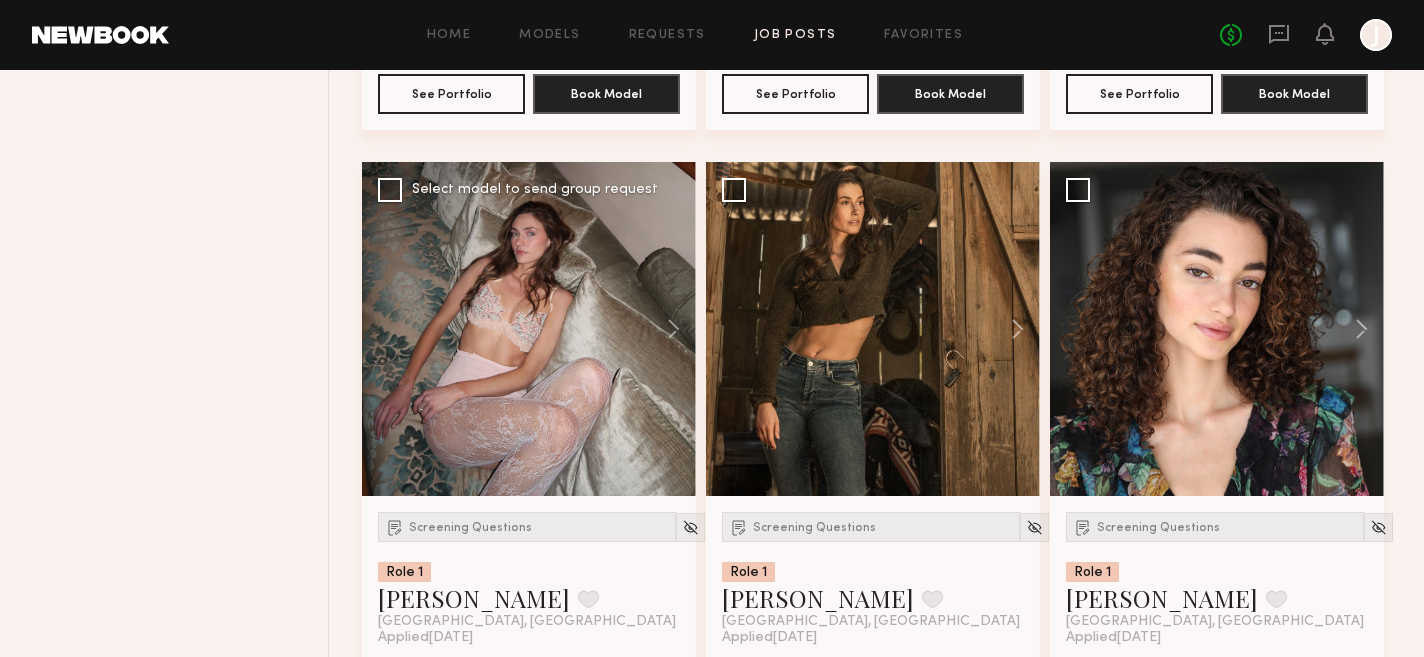 click 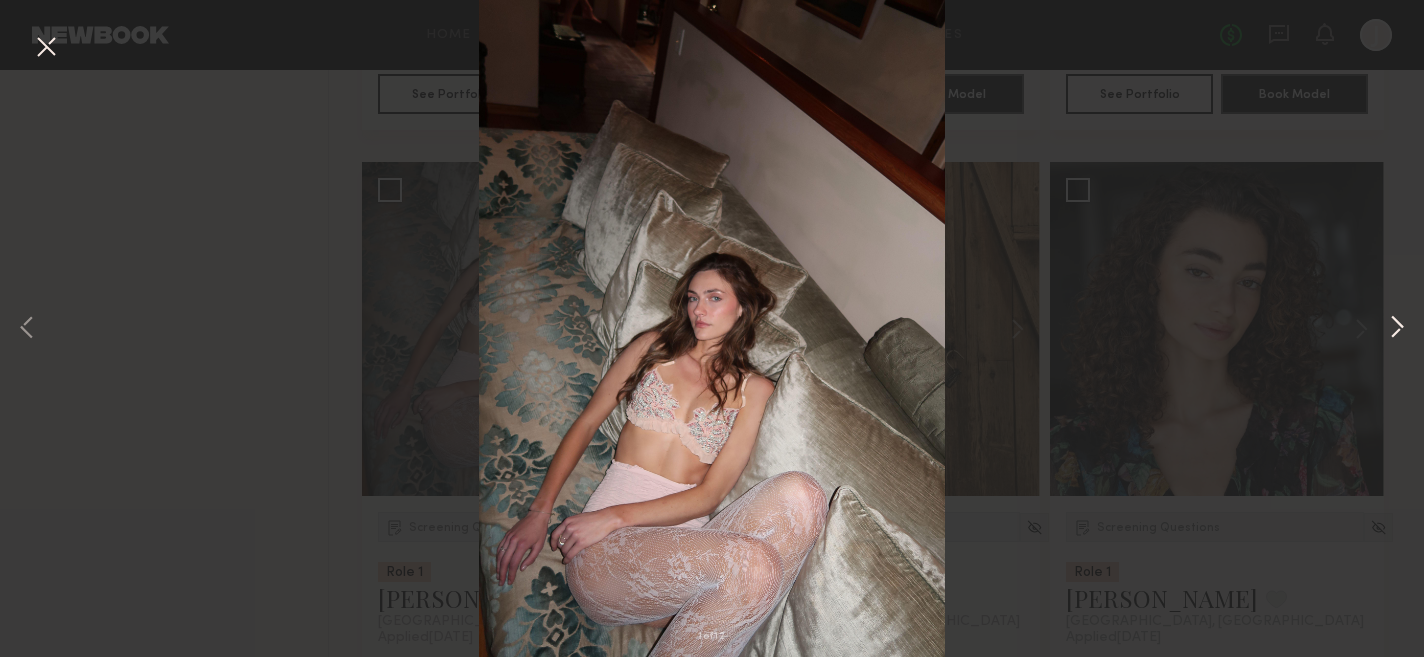 click at bounding box center (1397, 329) 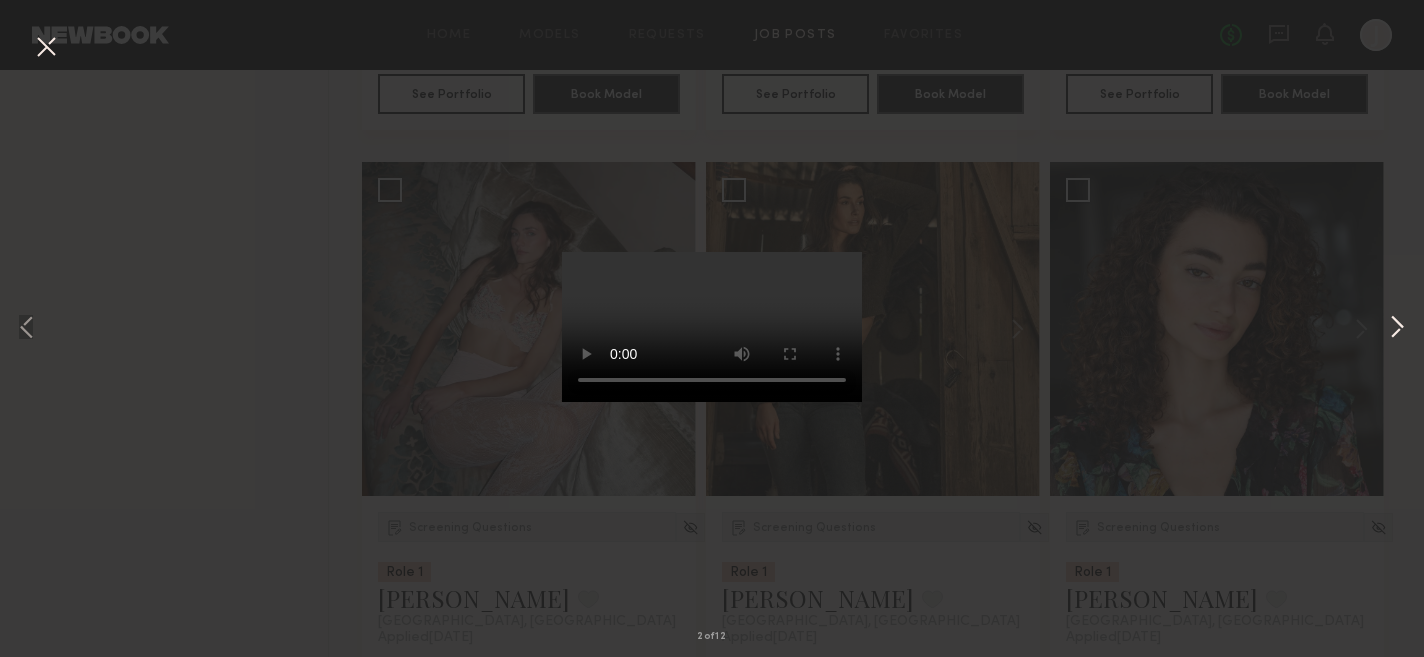 click at bounding box center (1397, 329) 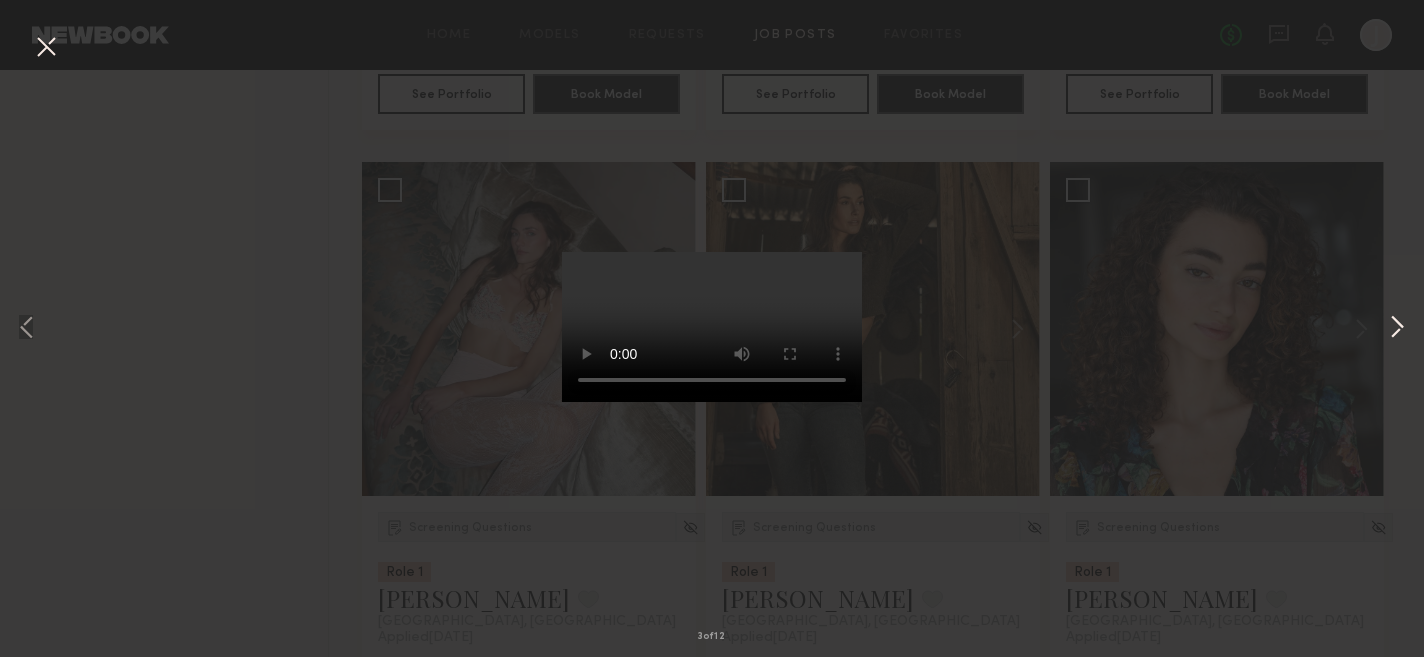 click at bounding box center (1397, 329) 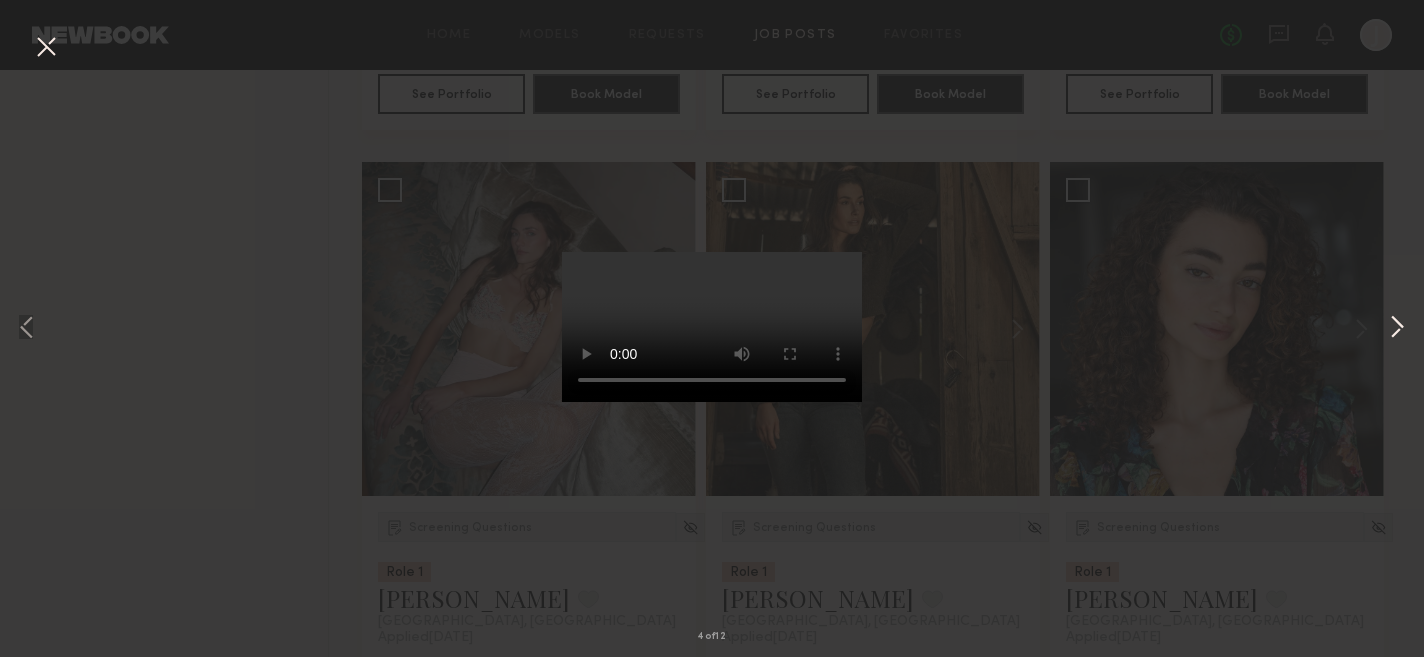 click at bounding box center (1397, 329) 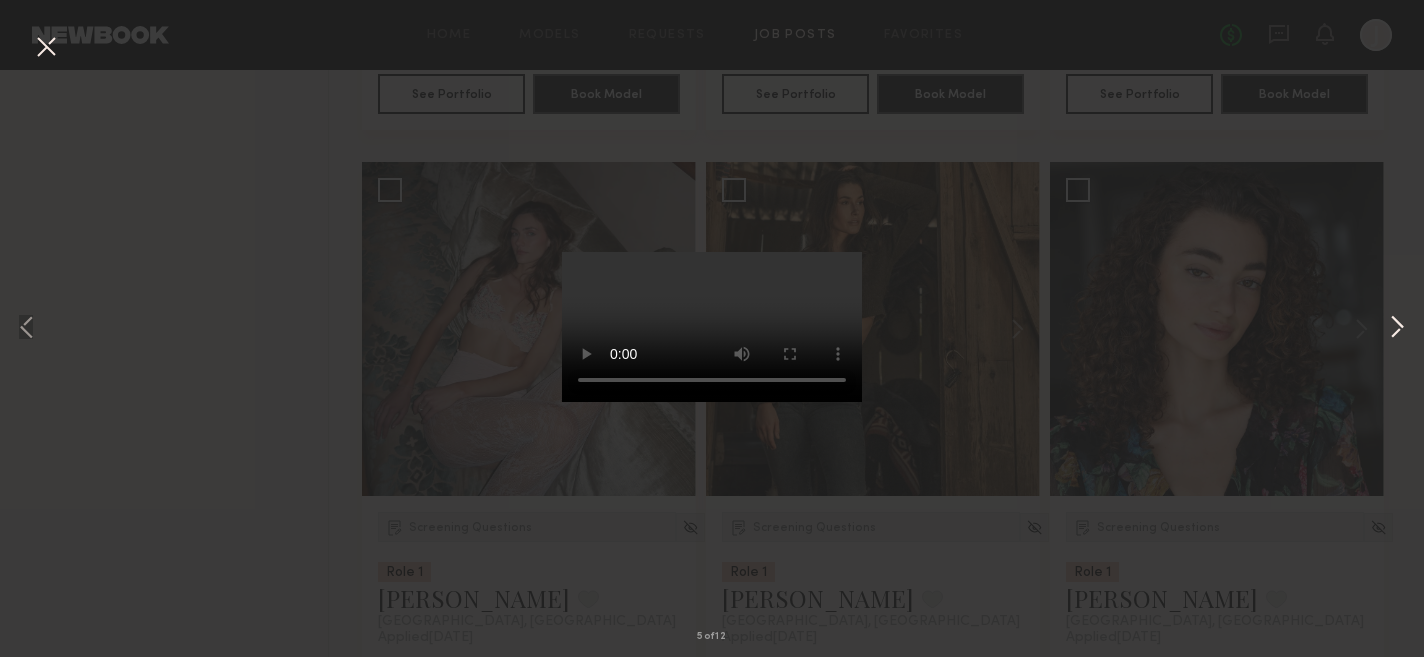 click at bounding box center [1397, 329] 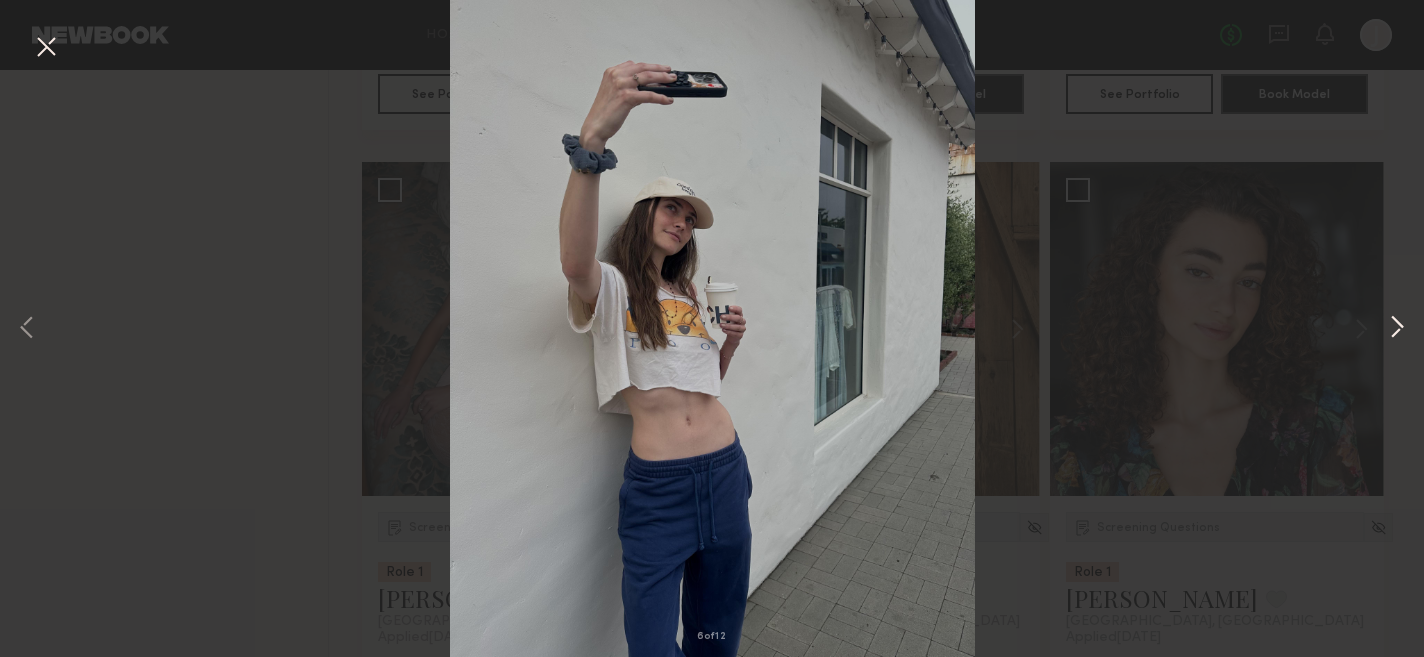 click at bounding box center (1397, 329) 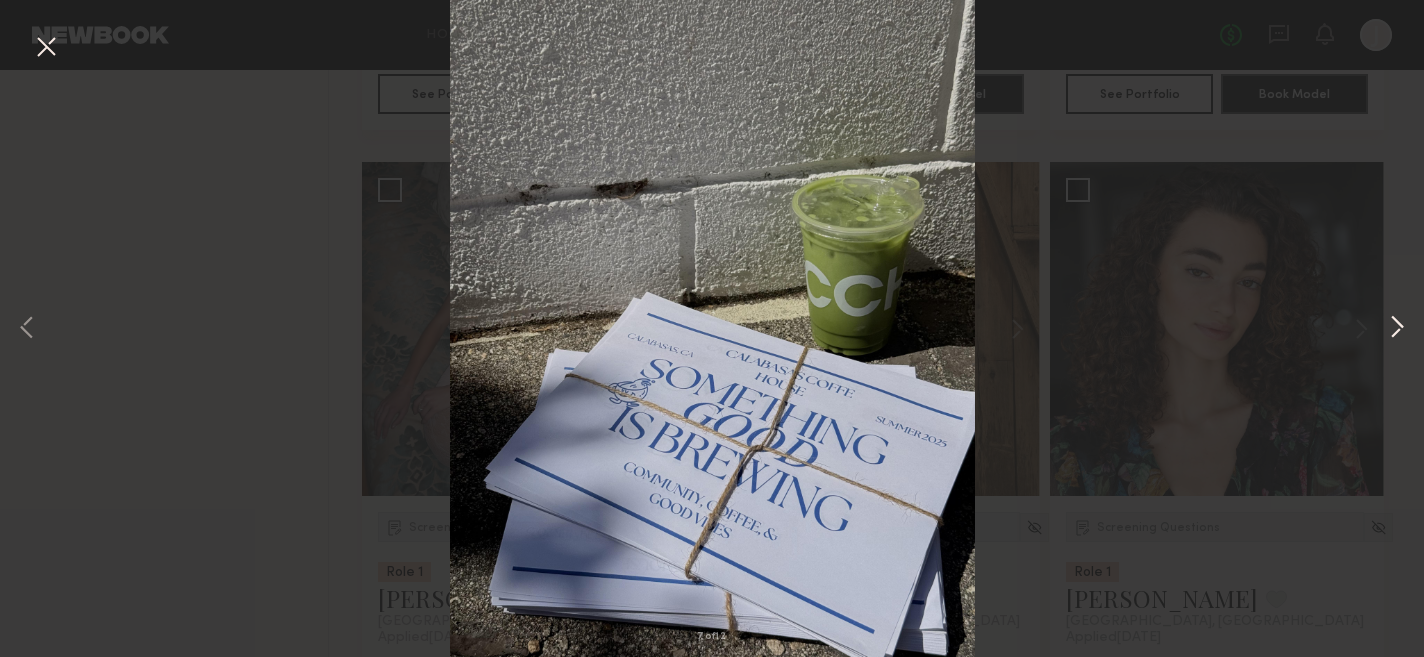 click at bounding box center (1397, 329) 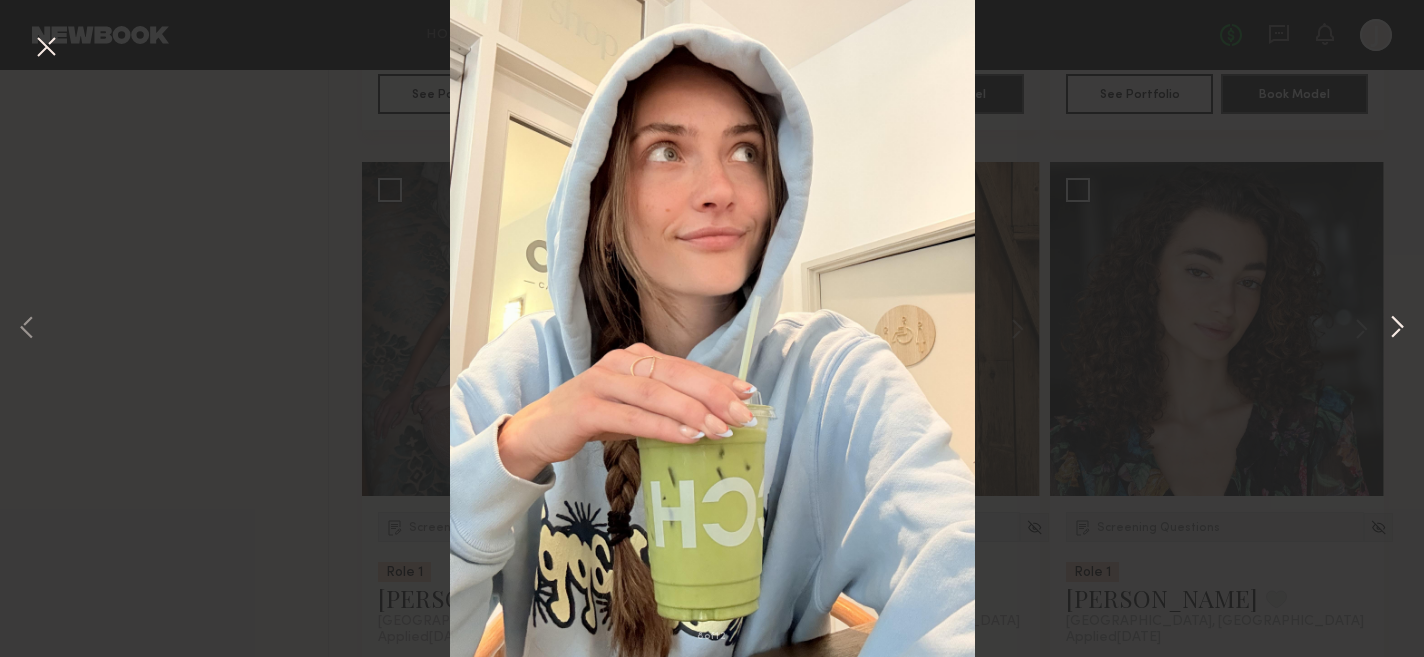 click at bounding box center [1397, 329] 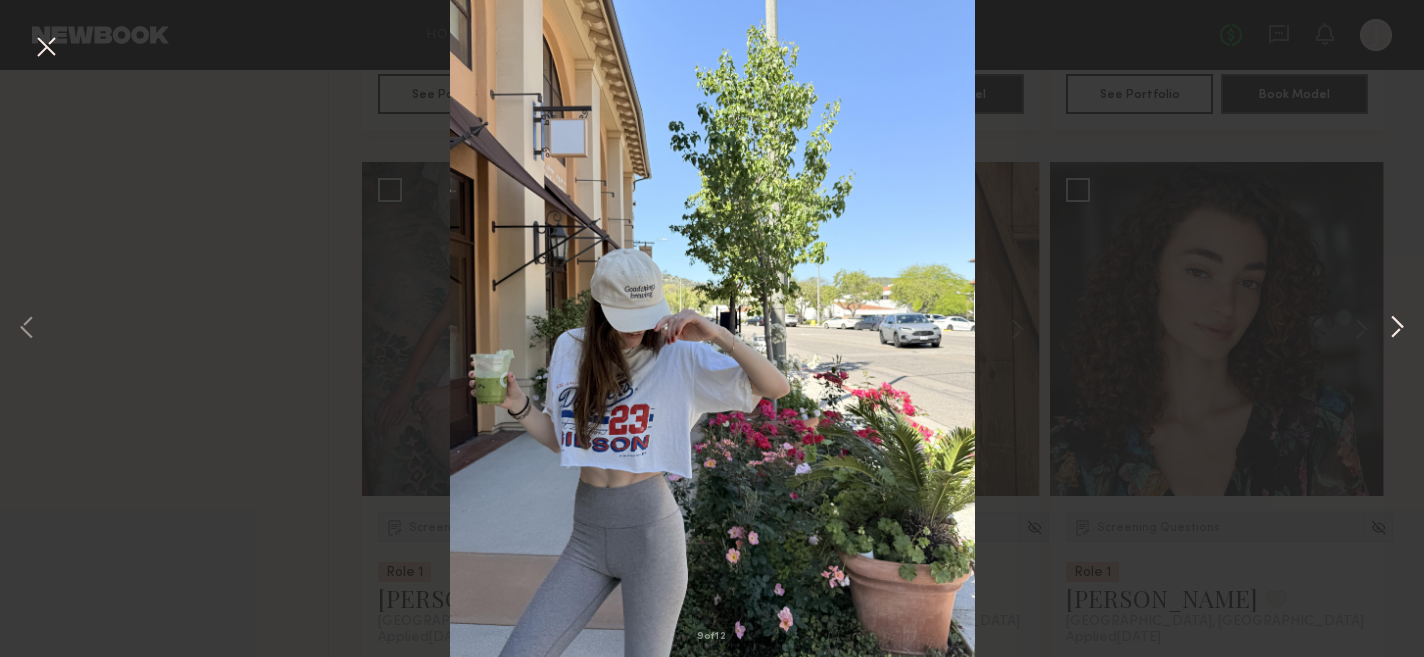 click at bounding box center [1397, 329] 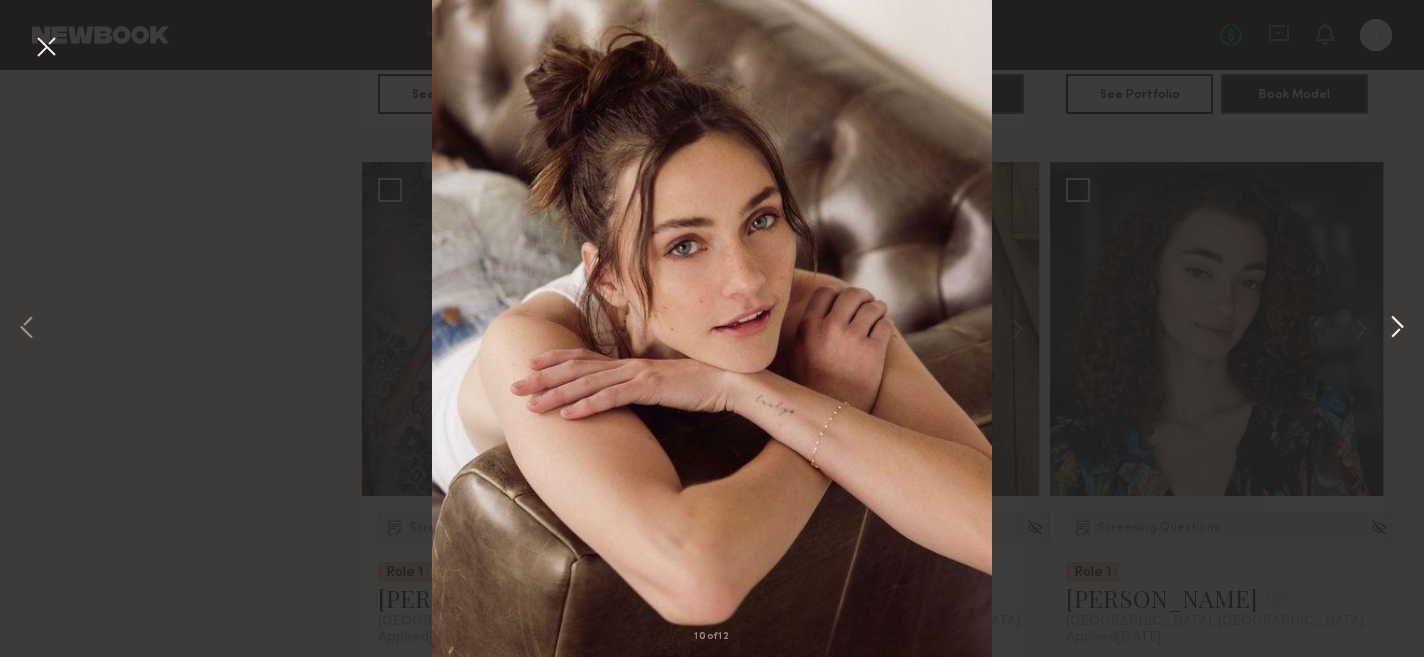 click at bounding box center [1397, 329] 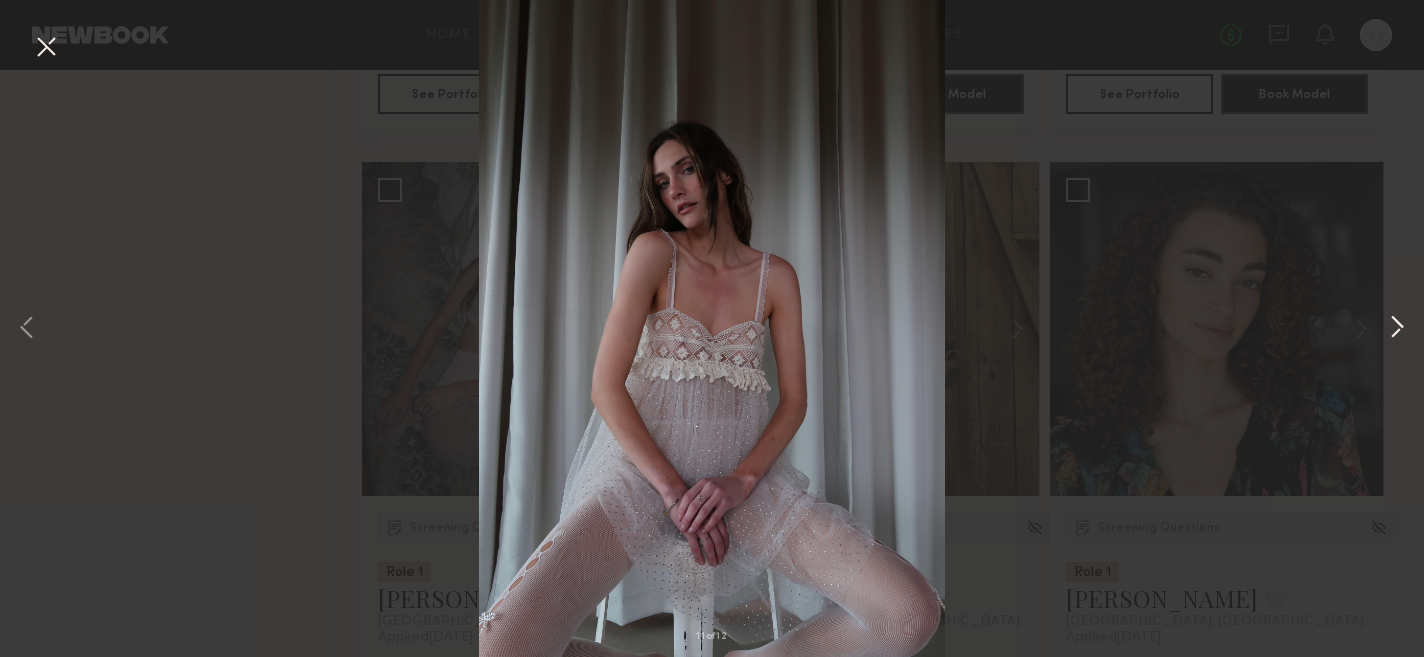 click at bounding box center [1397, 329] 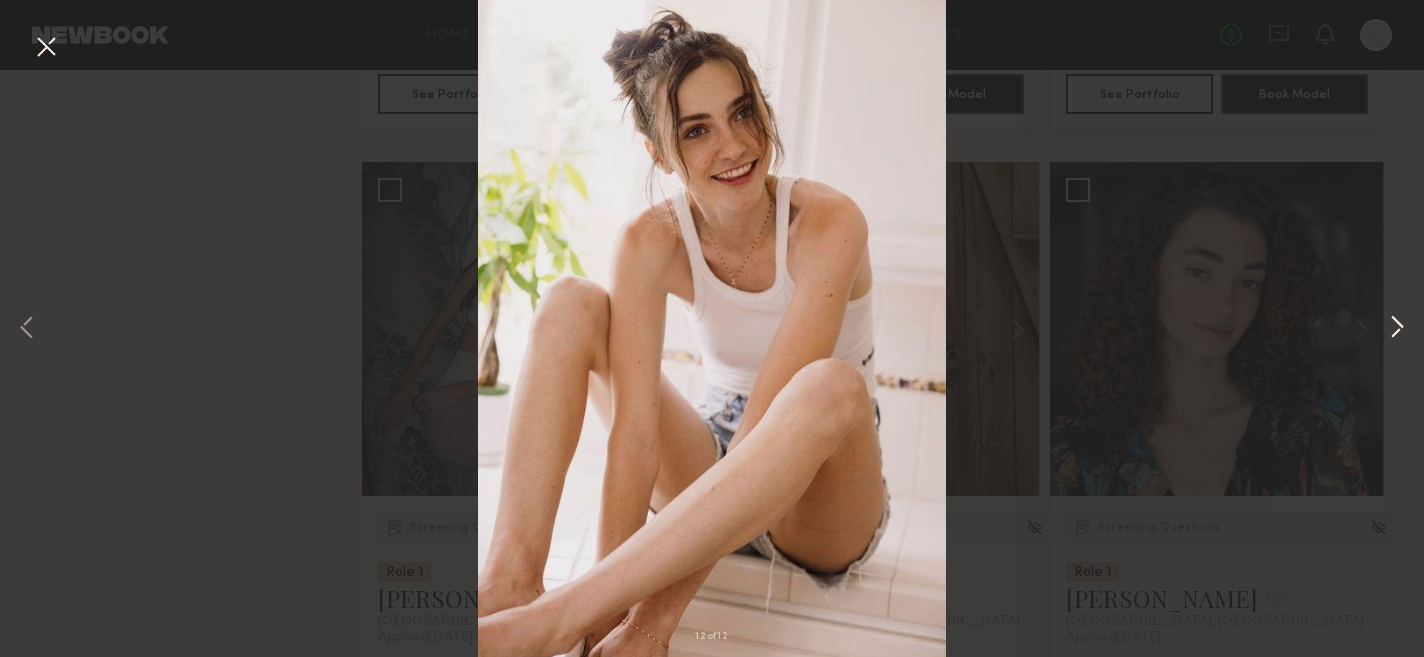 click at bounding box center [1397, 329] 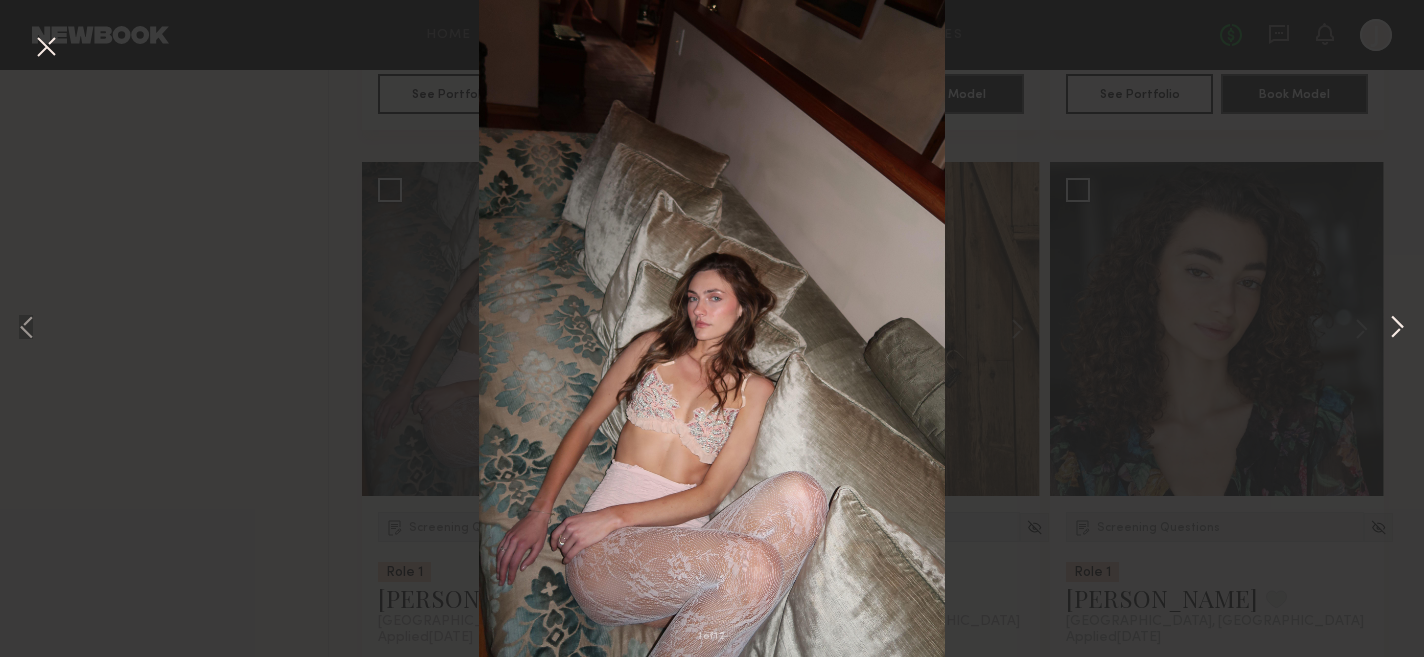 click at bounding box center [1397, 329] 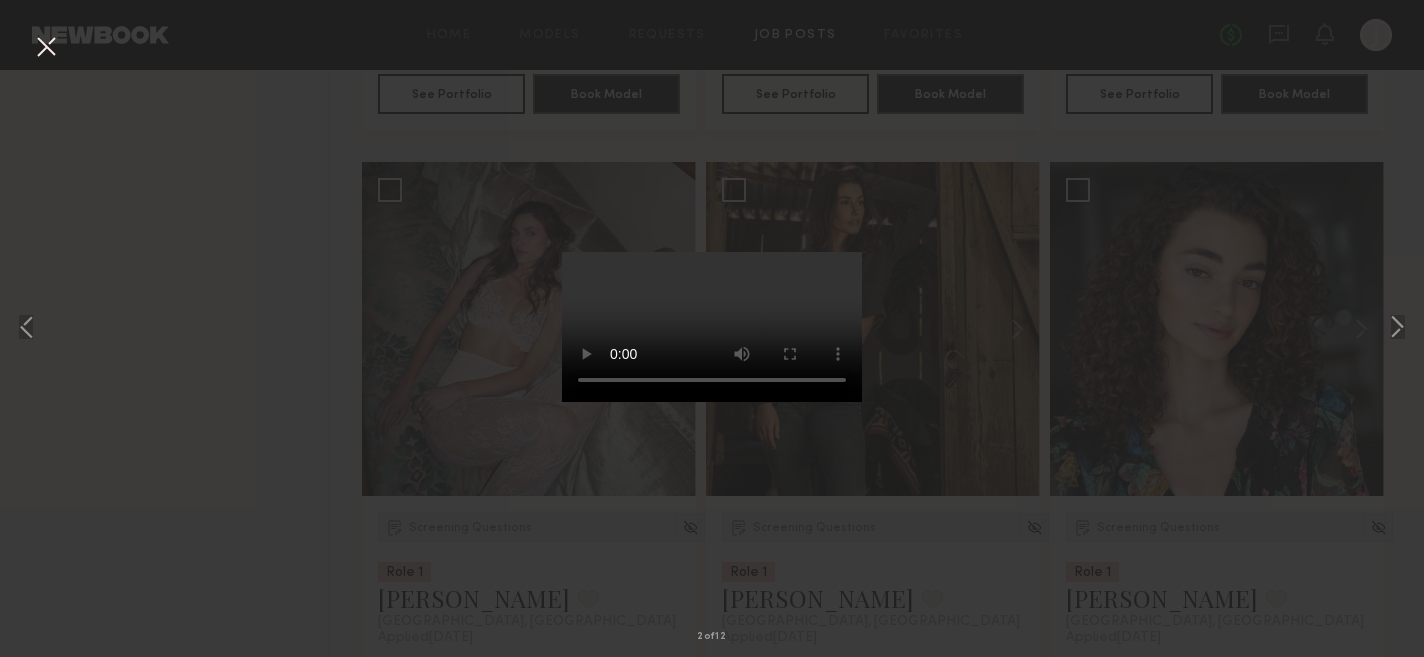 click at bounding box center (46, 48) 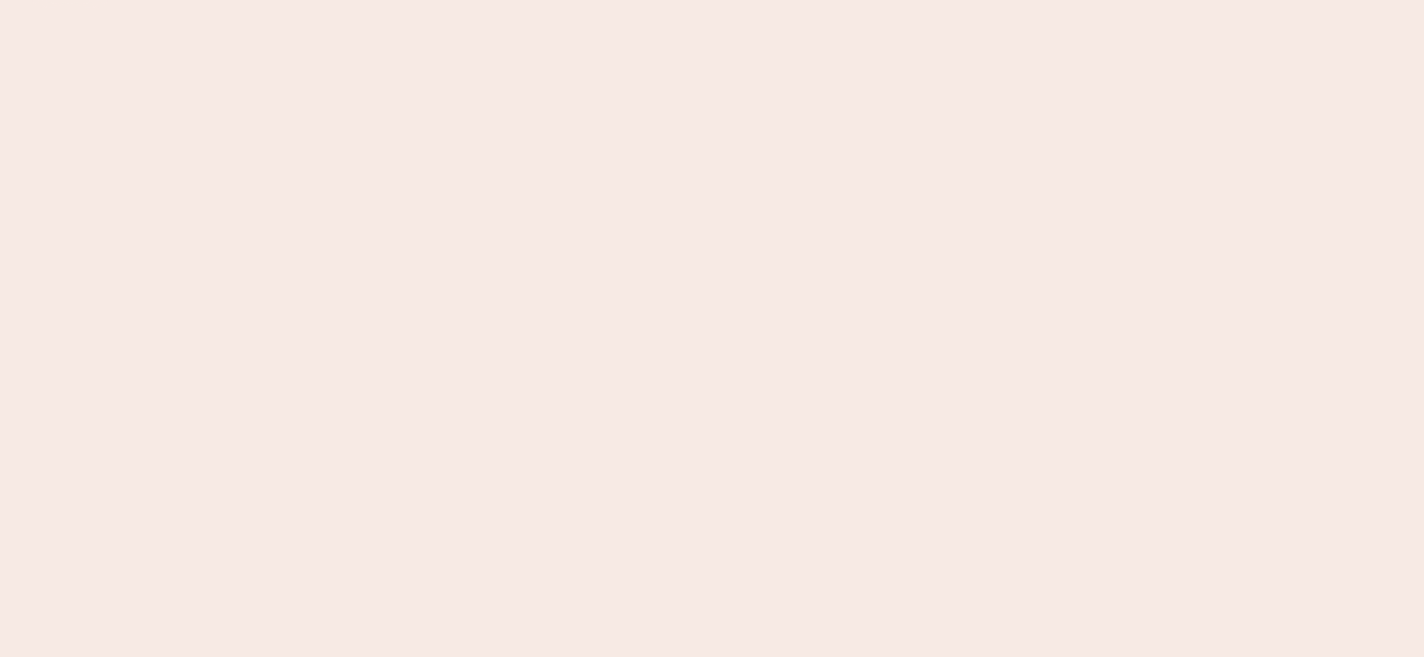 scroll, scrollTop: 0, scrollLeft: 0, axis: both 